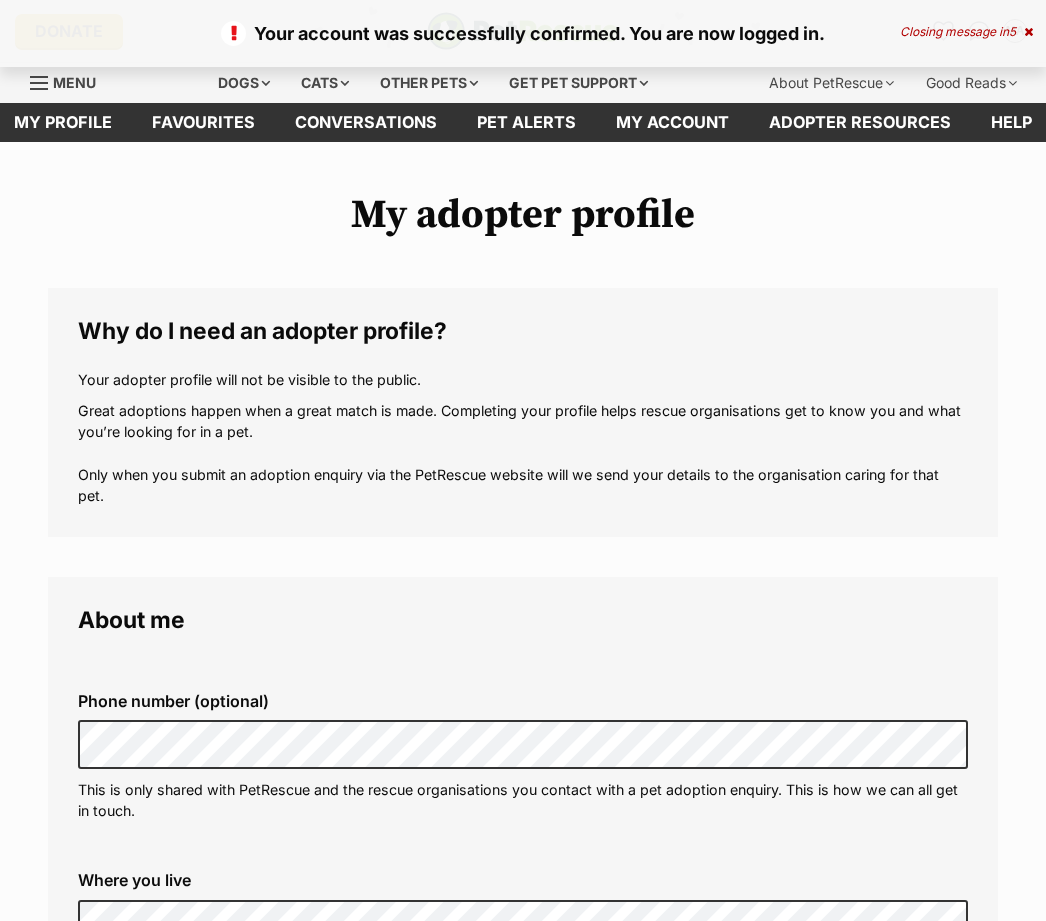 scroll, scrollTop: 0, scrollLeft: 0, axis: both 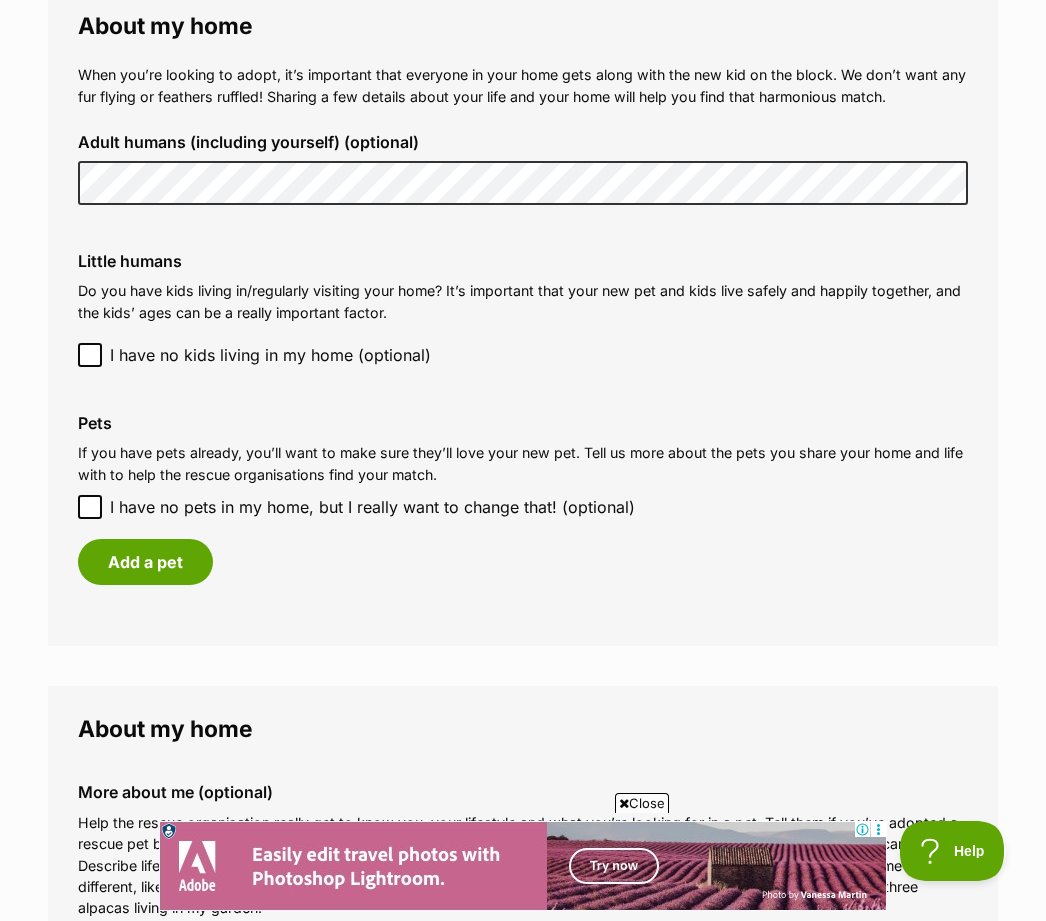 click on "Add a pet" at bounding box center (145, 562) 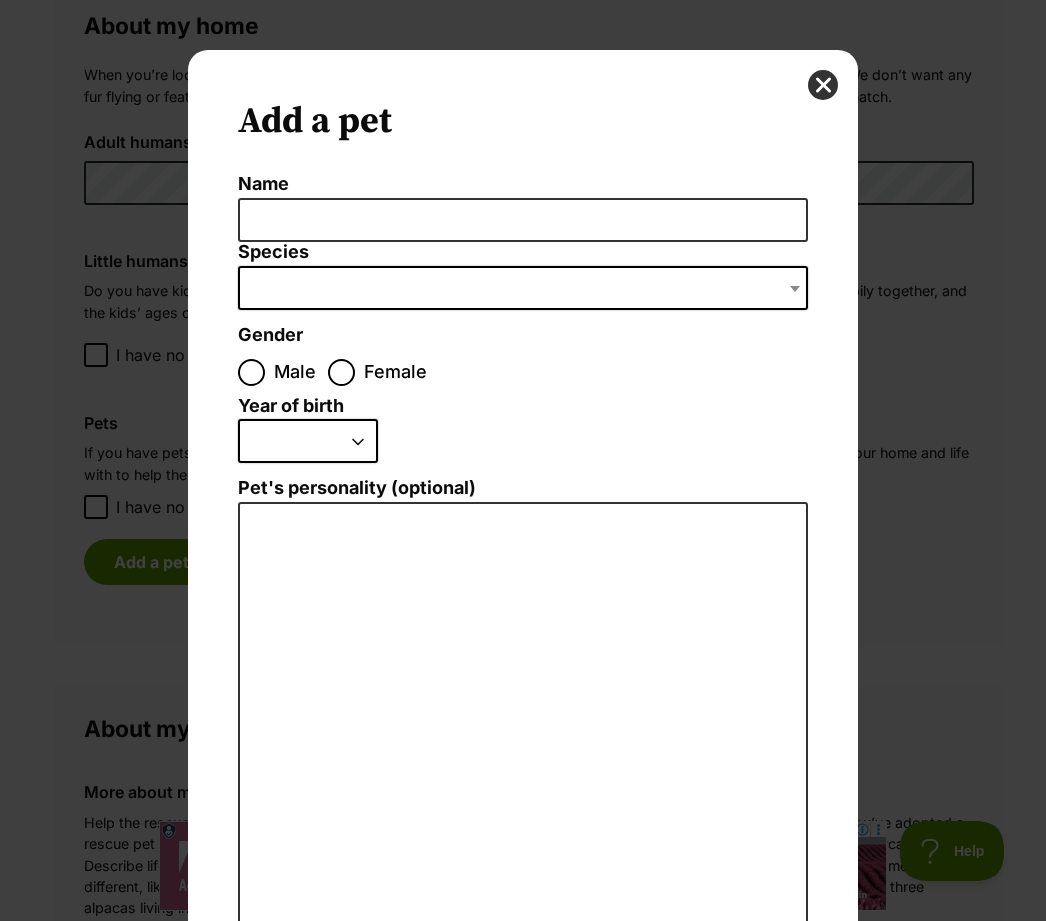scroll, scrollTop: 0, scrollLeft: 0, axis: both 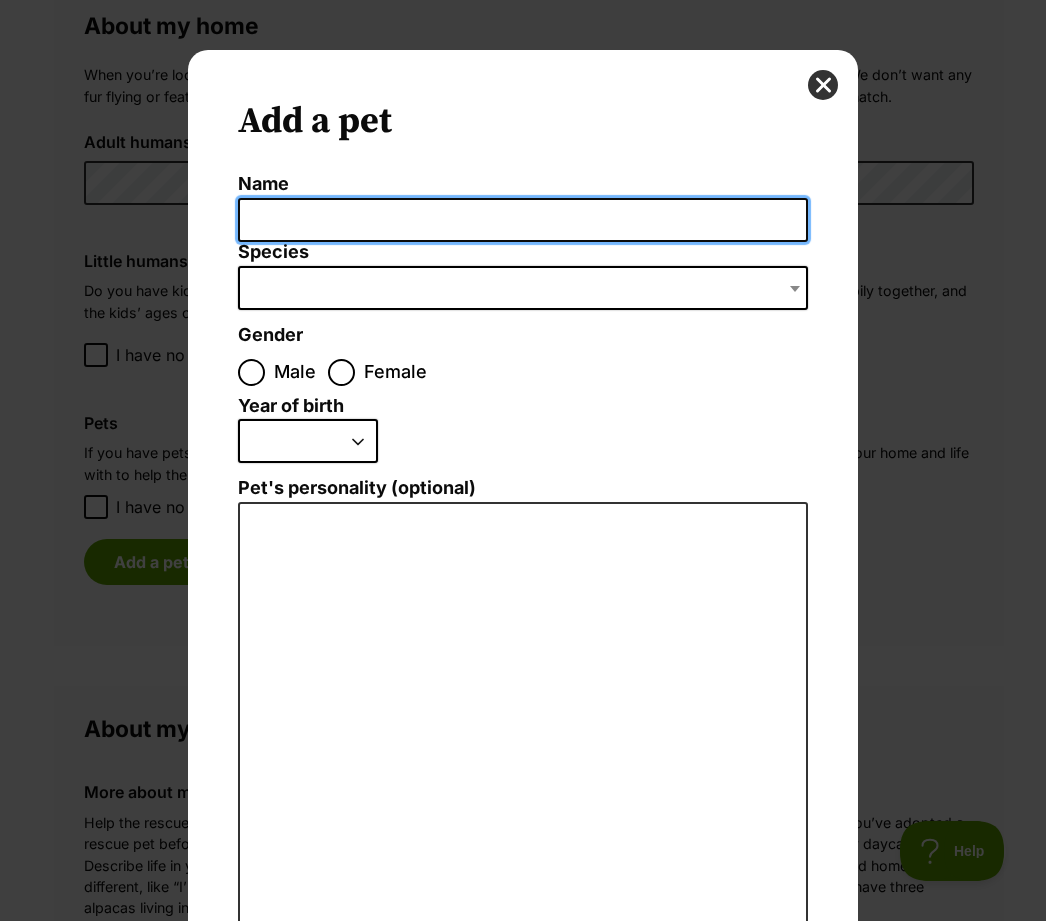 click on "Name" at bounding box center (523, 220) 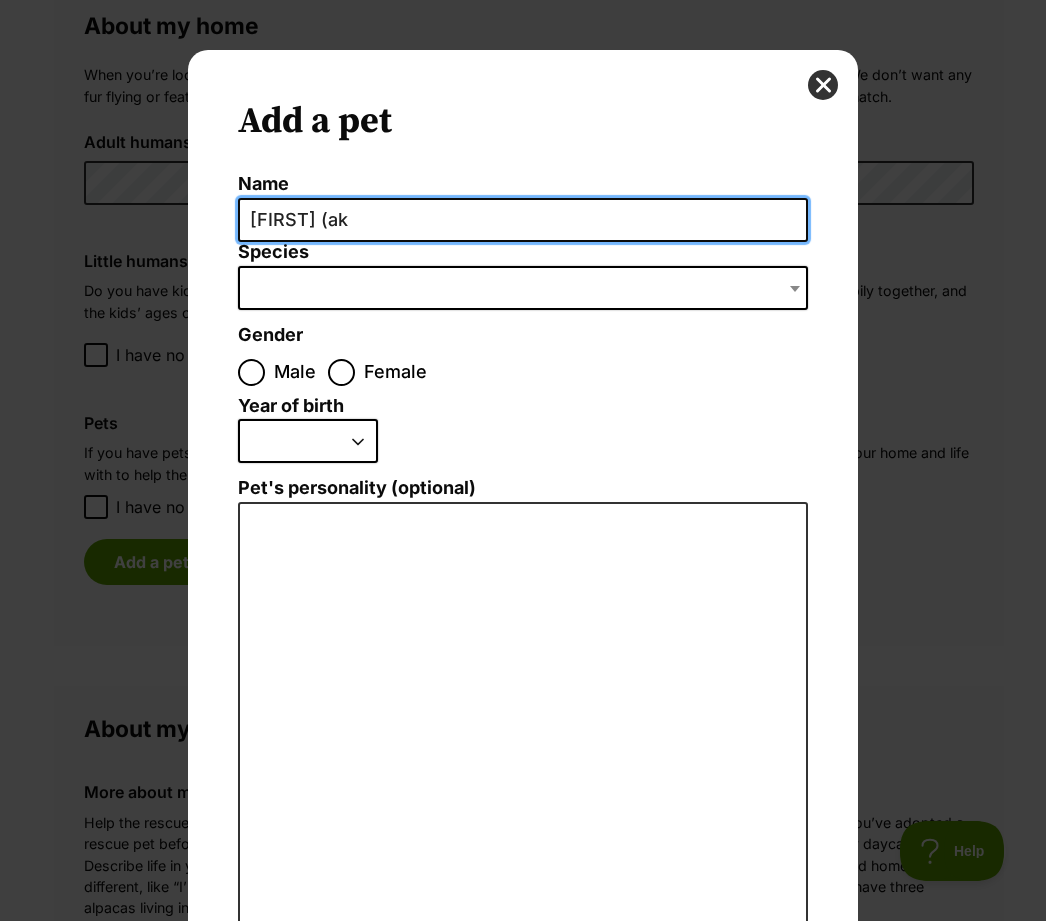 scroll, scrollTop: 0, scrollLeft: 0, axis: both 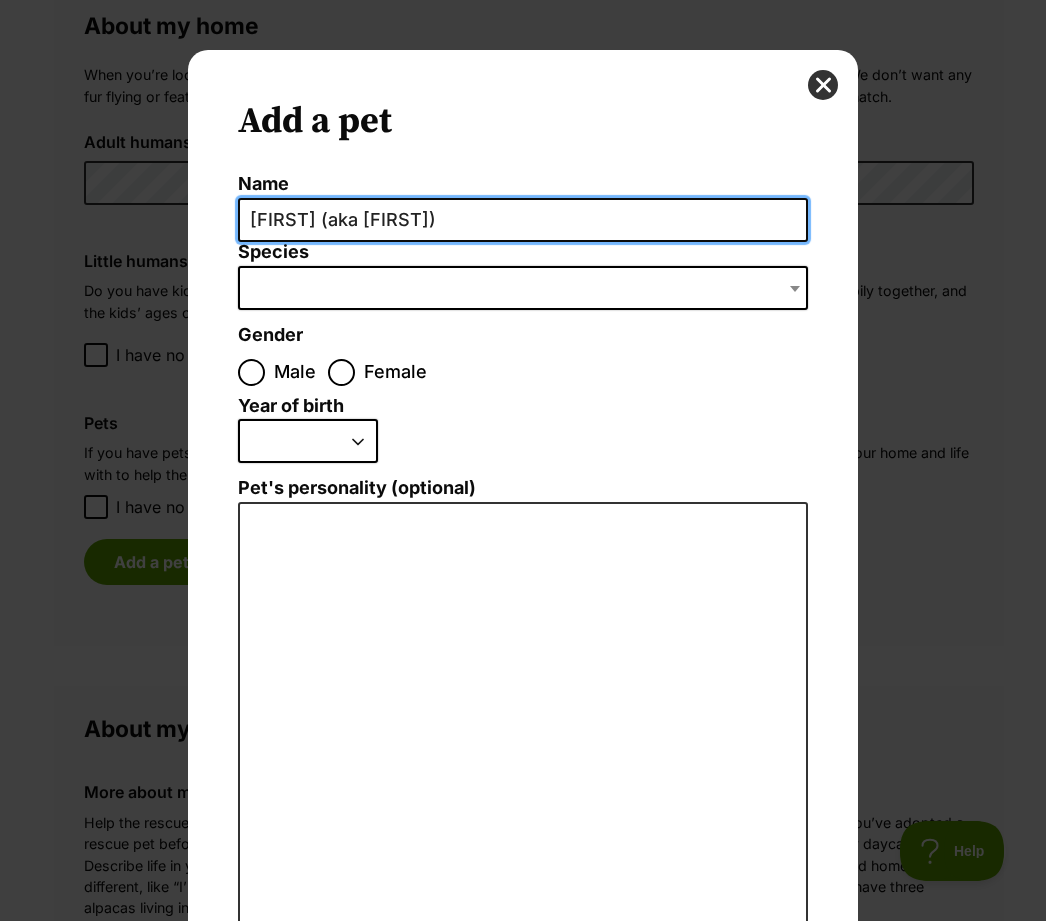 type on "[FIRST] (aka [FIRST])" 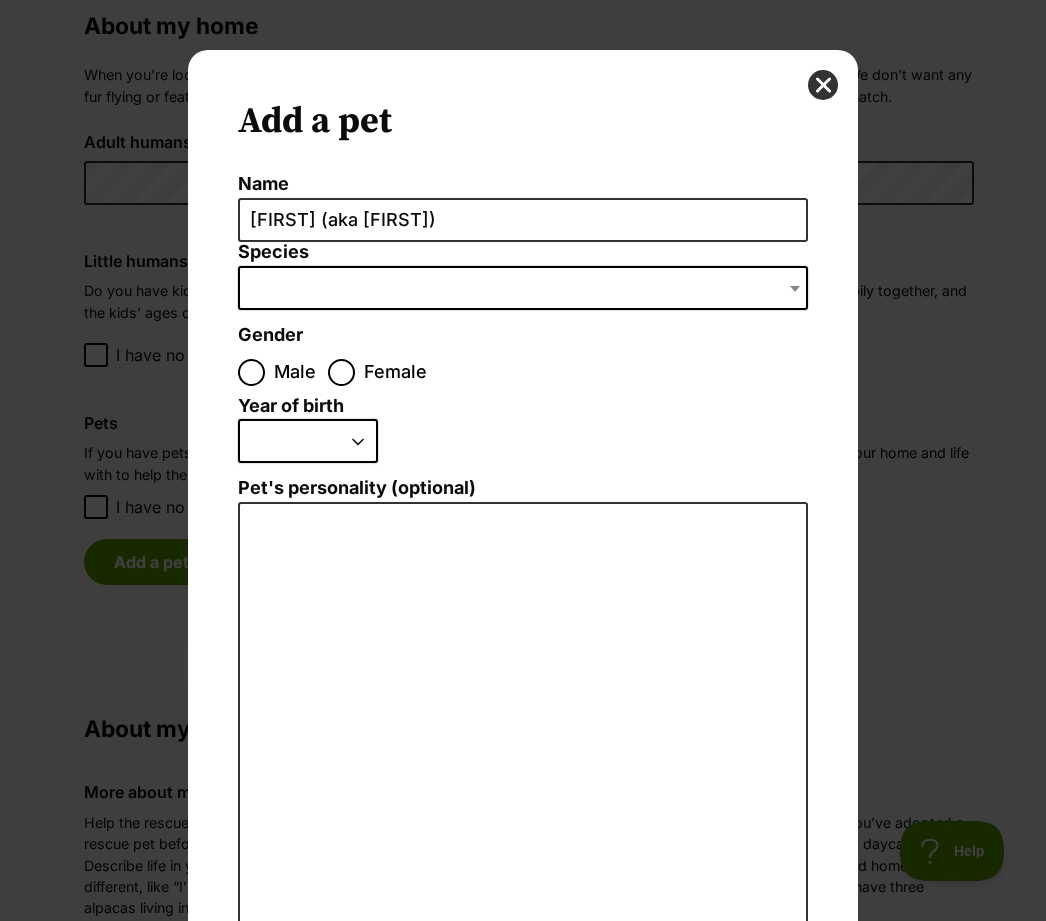 click on "Male" at bounding box center (251, 372) 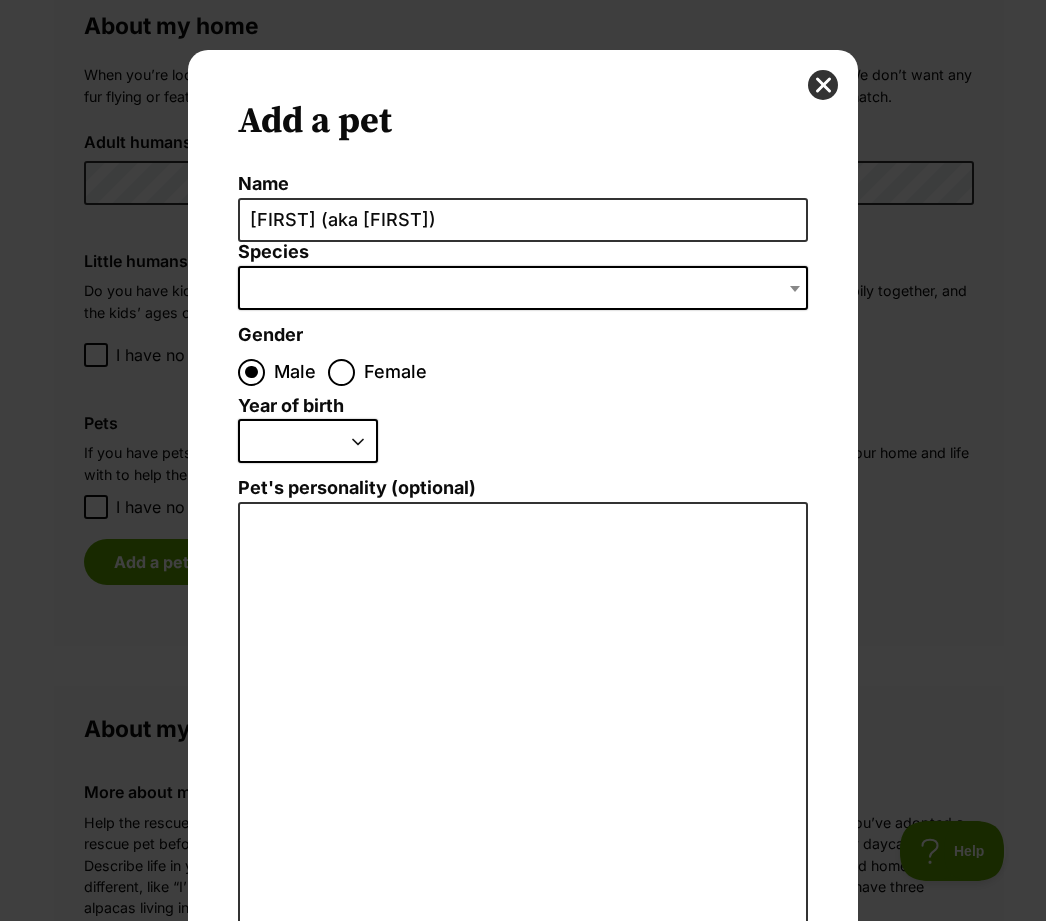 click on "2025
2024
2023
2022
2021
2020
2019
2018
2017
2016
2015
2014
2013
2012
2011
2010
2009
2008
2007
2006
2005
2004
2003
2002
2001
2000
1999
1998
1997
1996
1995" at bounding box center [308, 441] 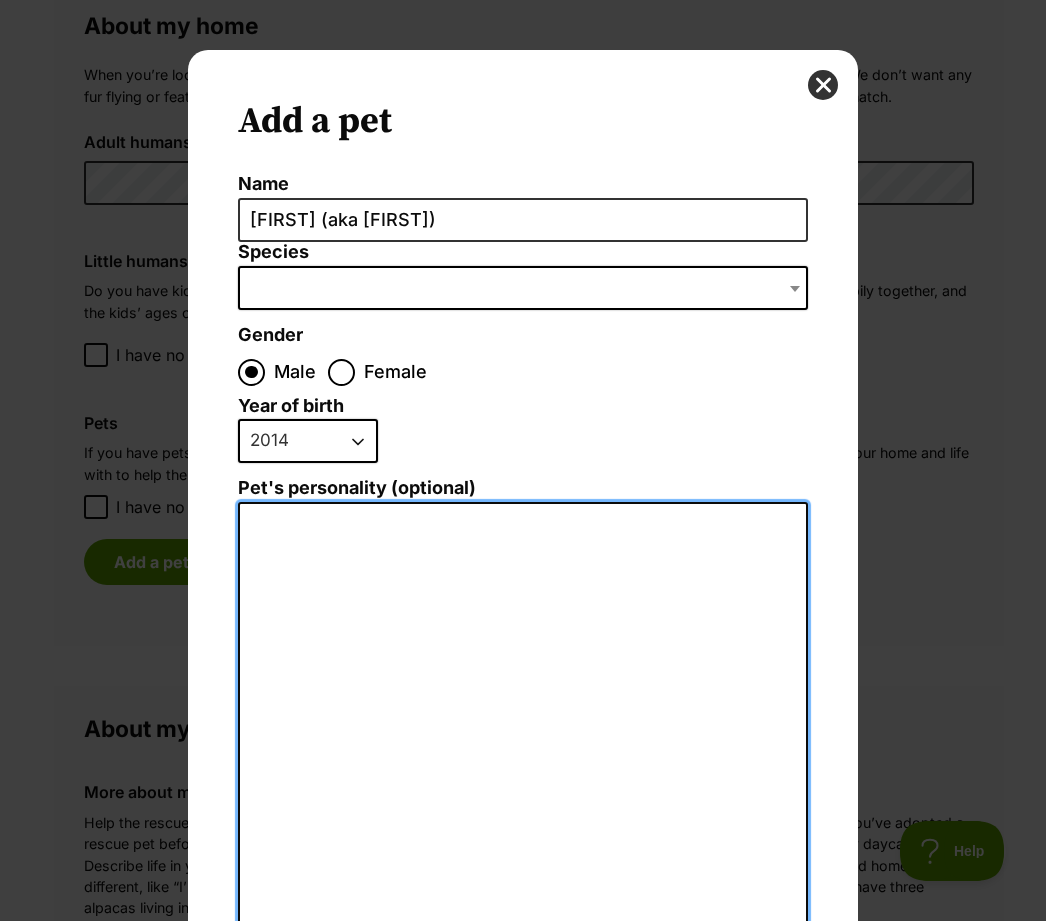 click on "Pet's personality (optional)" at bounding box center (523, 714) 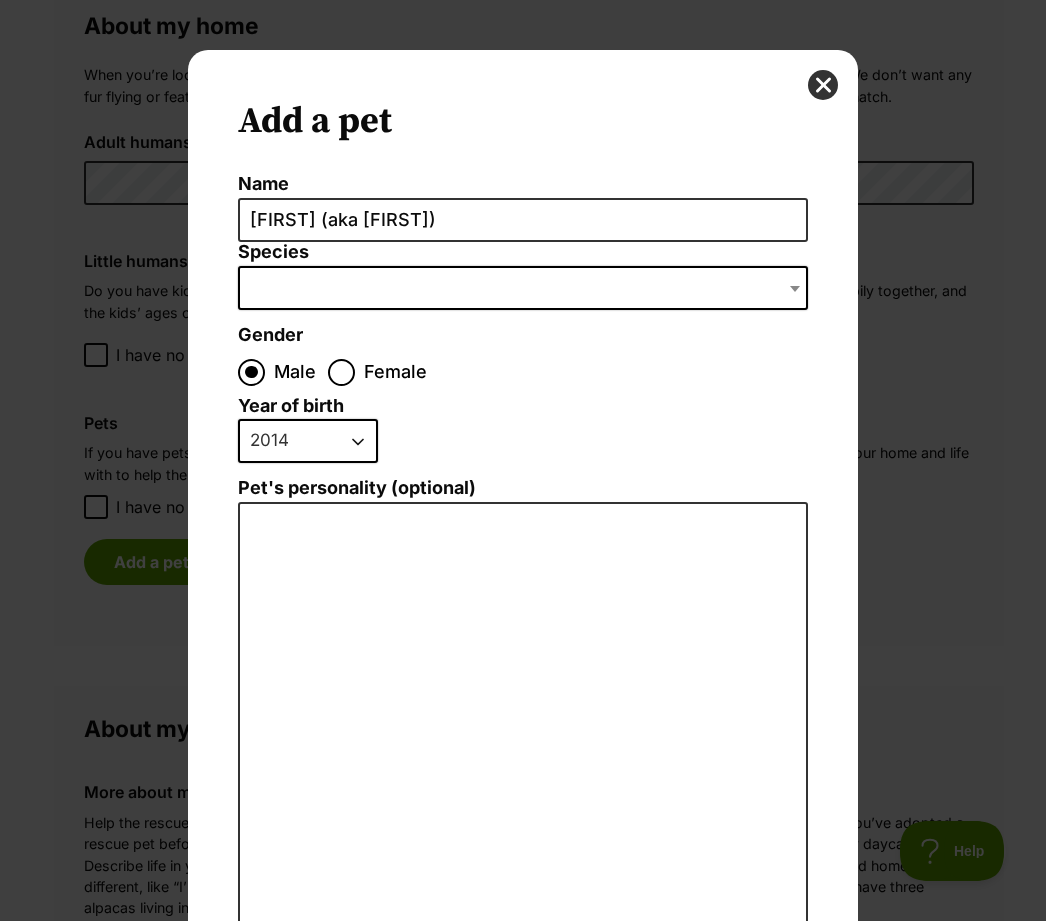 click at bounding box center (523, 288) 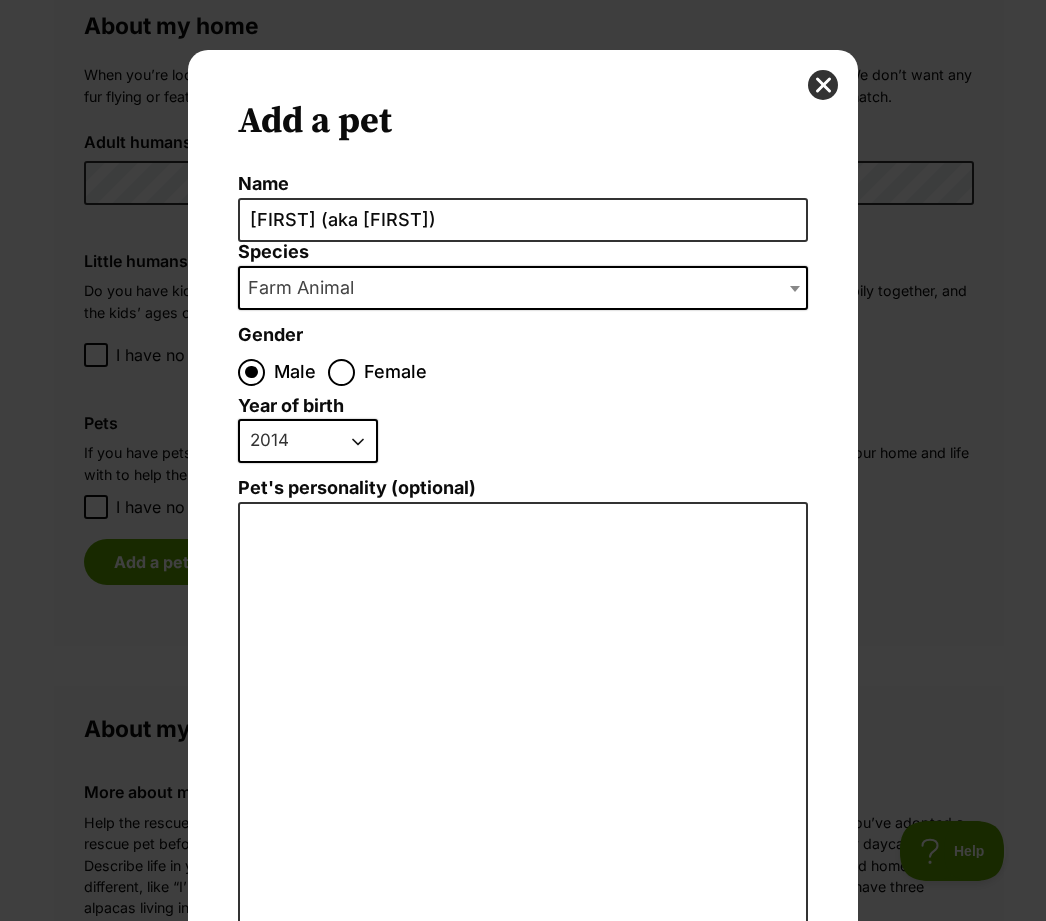 click on "Farm Animal" at bounding box center (523, 288) 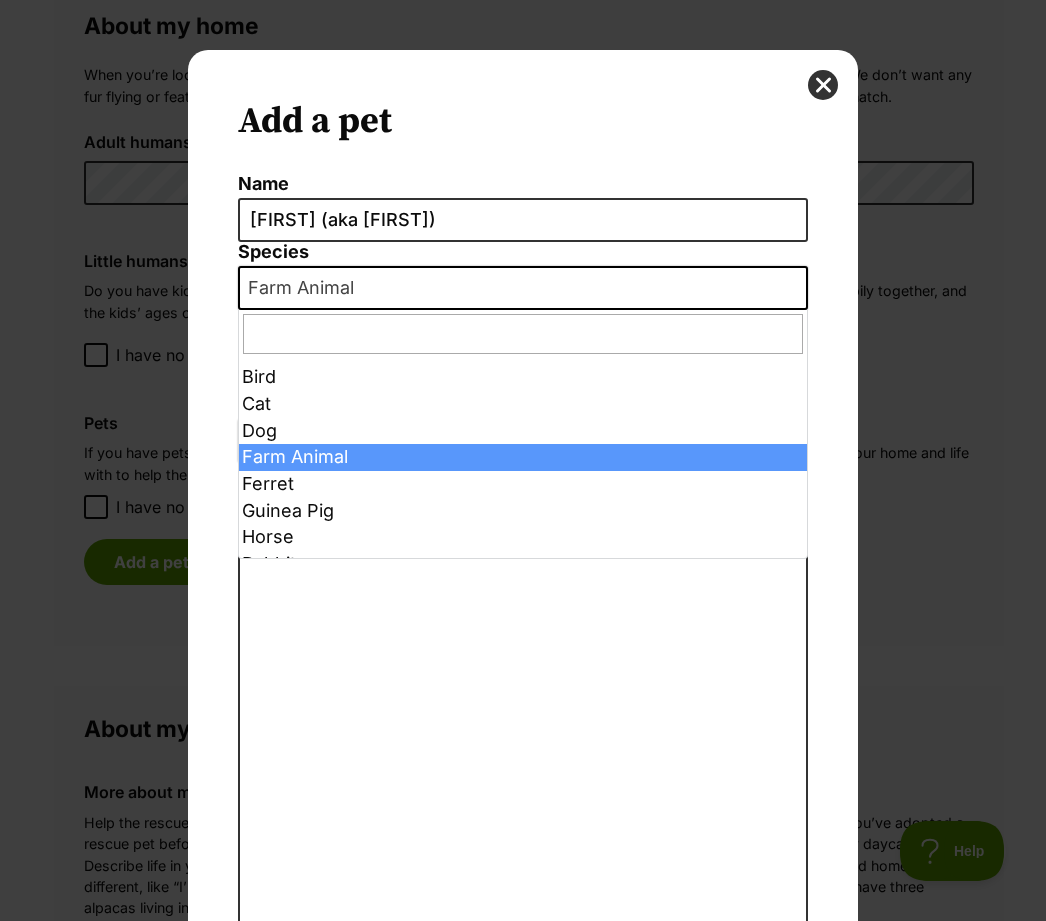 select on "1" 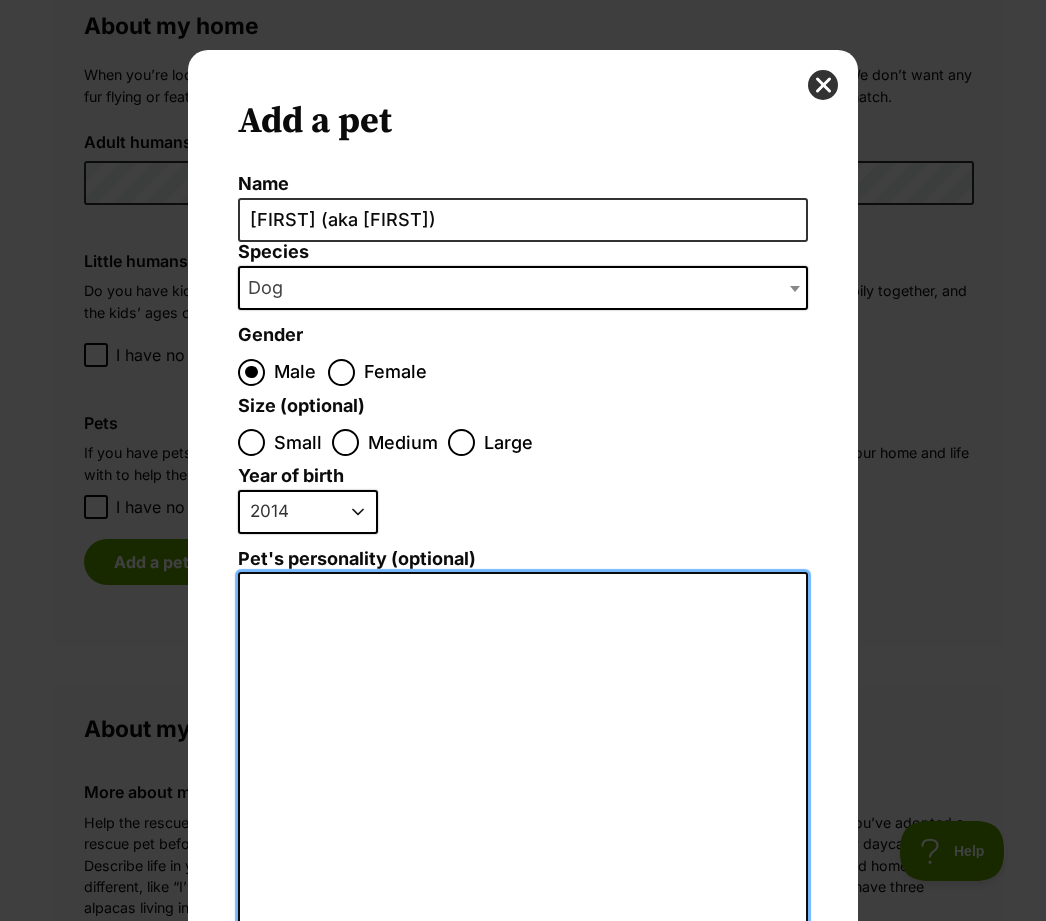 click on "Pet's personality (optional)" at bounding box center (523, 784) 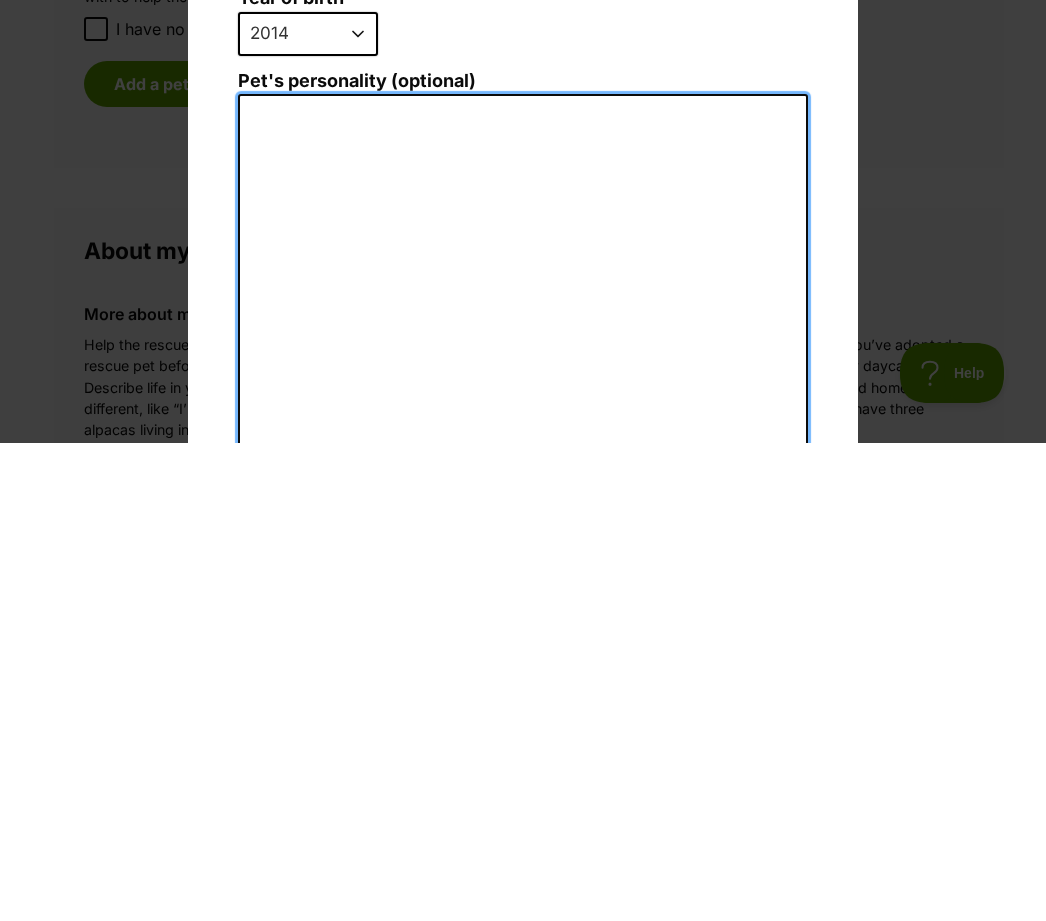 type on "H" 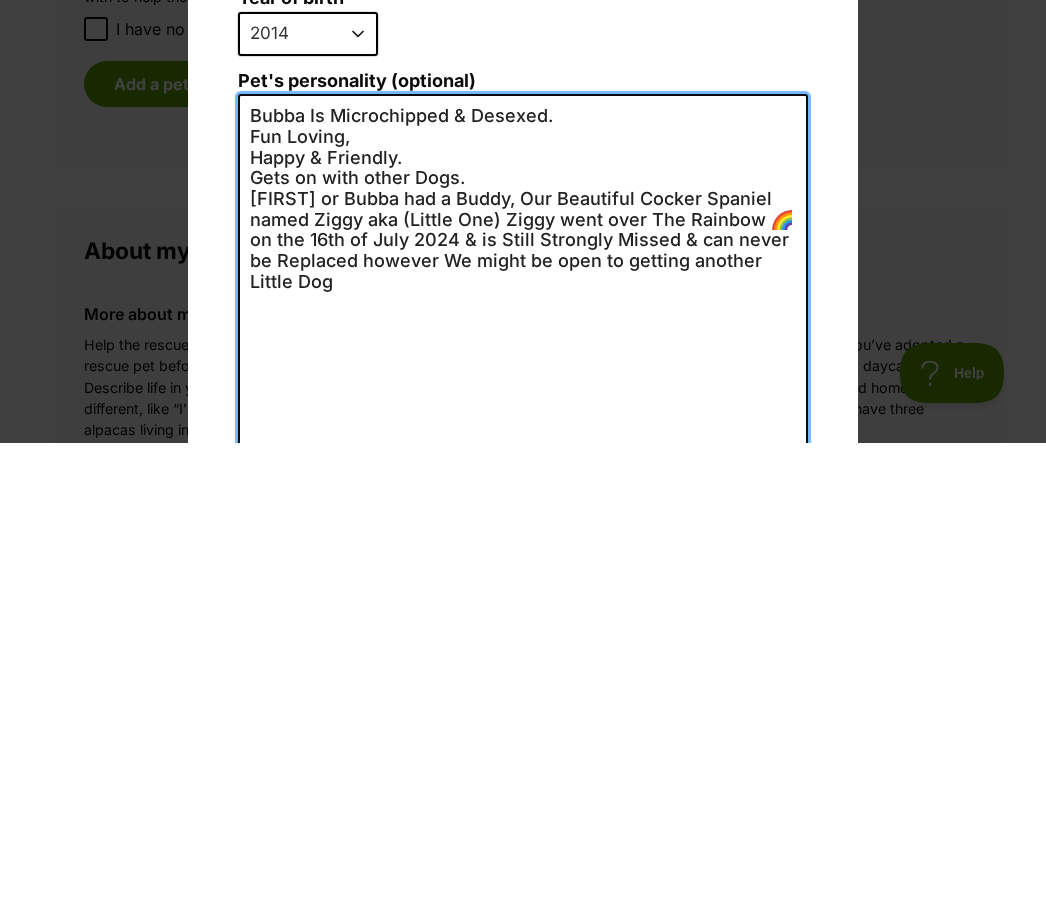 scroll, scrollTop: 0, scrollLeft: 0, axis: both 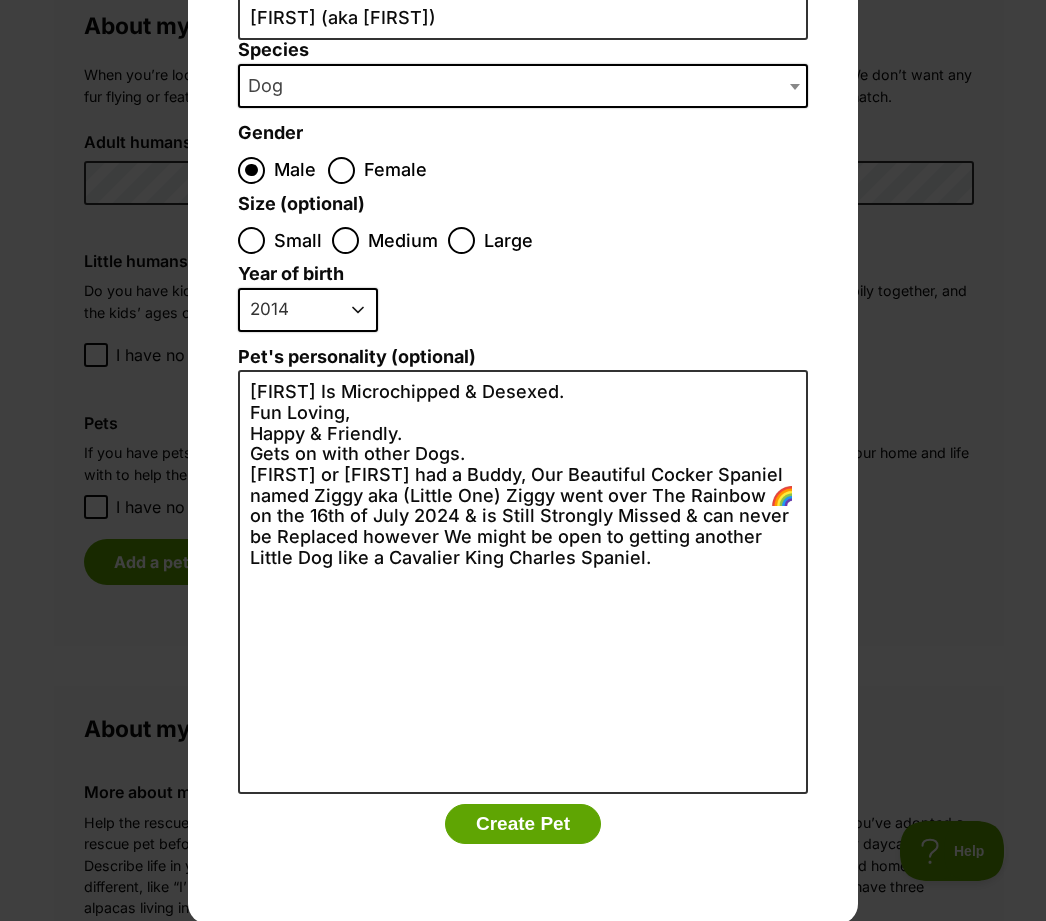 click on "Create Pet" at bounding box center [523, 824] 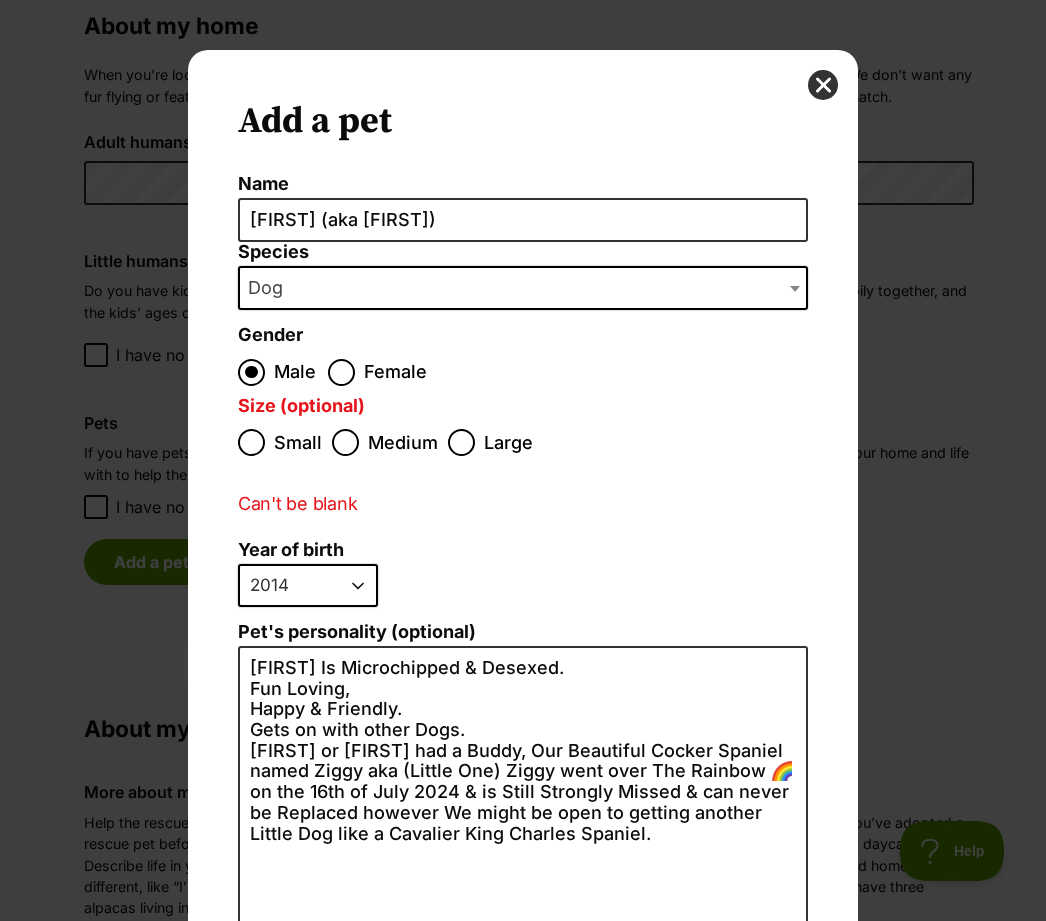 scroll, scrollTop: 0, scrollLeft: 0, axis: both 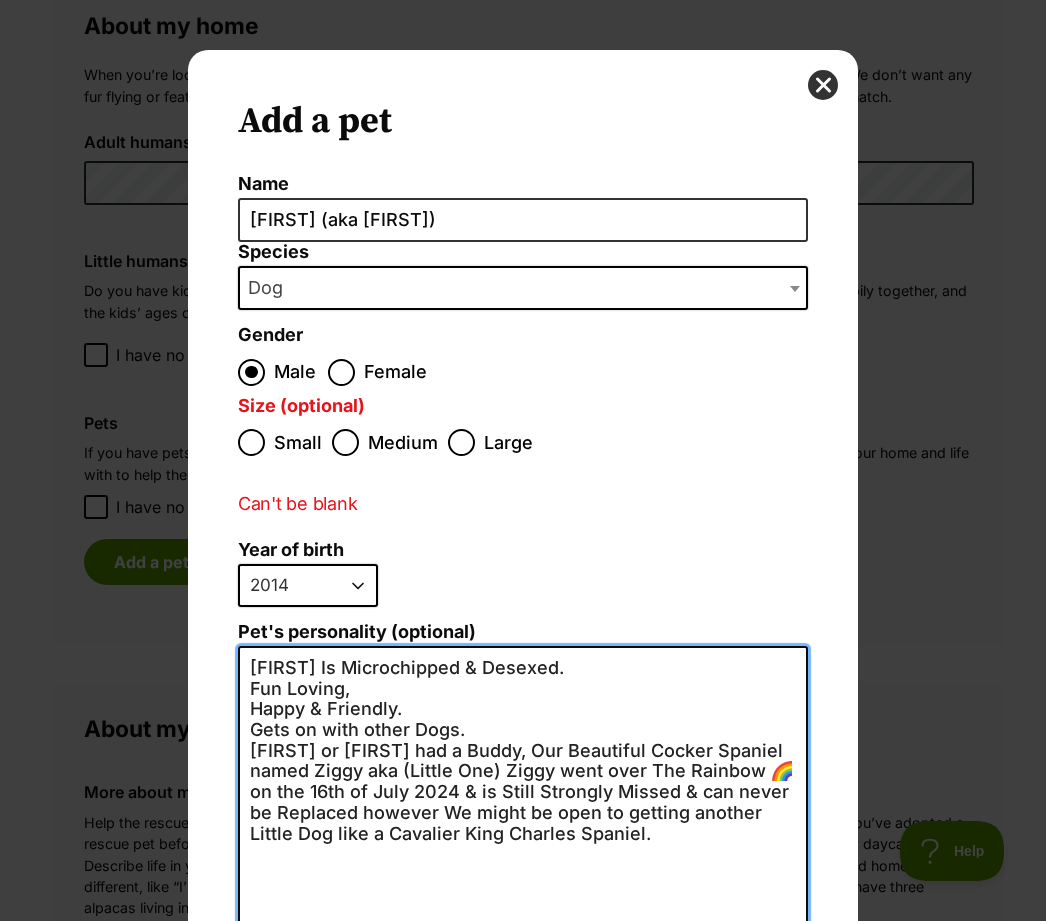 click on "[FIRST] Is Microchipped & Desexed.
Fun Loving,
Happy & Friendly.
Gets on with other Dogs.
[FIRST] or [FIRST] had a Buddy, Our Beautiful Cocker Spaniel named Ziggy aka (Little One) Ziggy went over The Rainbow 🌈 on the 16th of July 2024 & is Still Strongly Missed & can never be Replaced however We might be open to getting another Little Dog like a Cavalier King Charles Spaniel." at bounding box center [523, 858] 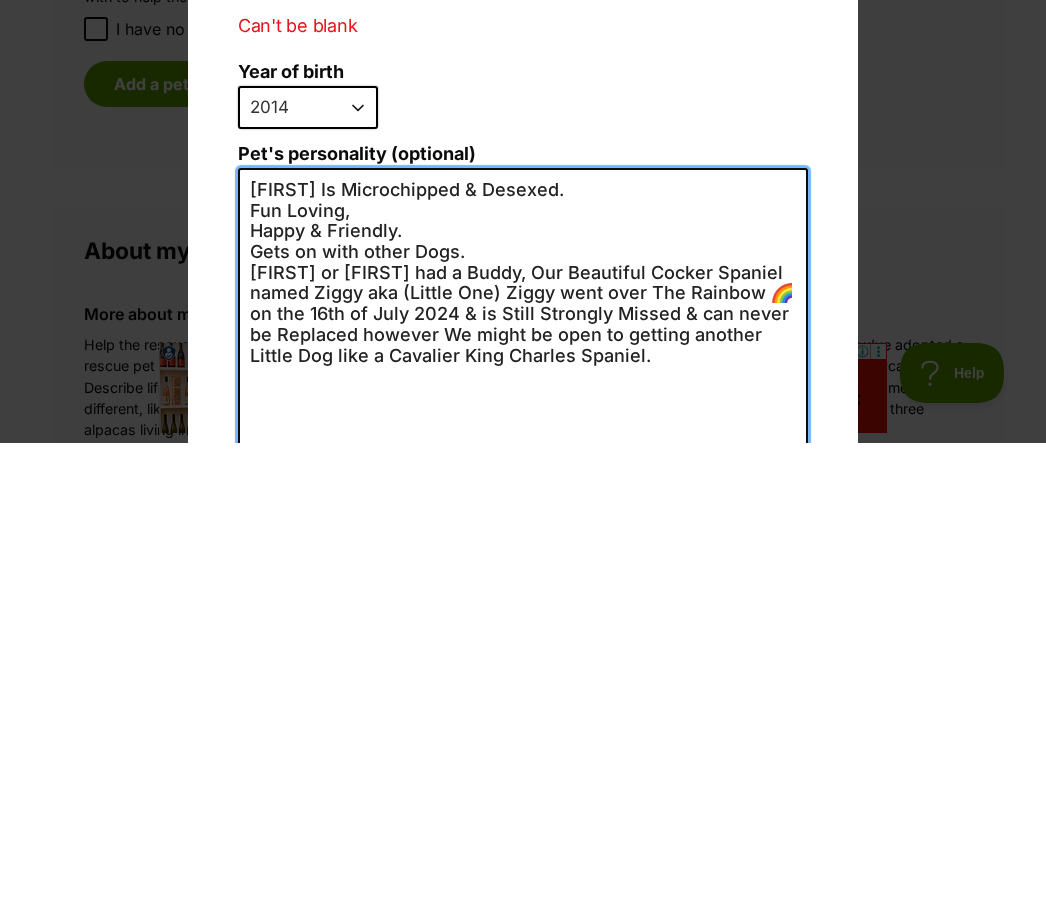 click on "[FIRST] Is Microchipped & Desexed.
Fun Loving,
Happy & Friendly.
Gets on with other Dogs.
[FIRST] or [FIRST] had a Buddy, Our Beautiful Cocker Spaniel named Ziggy aka (Little One) Ziggy went over The Rainbow 🌈 on the 16th of July 2024 & is Still Strongly Missed & can never be Replaced however We might be open to getting another Little Dog like a Cavalier King Charles Spaniel." at bounding box center [523, 858] 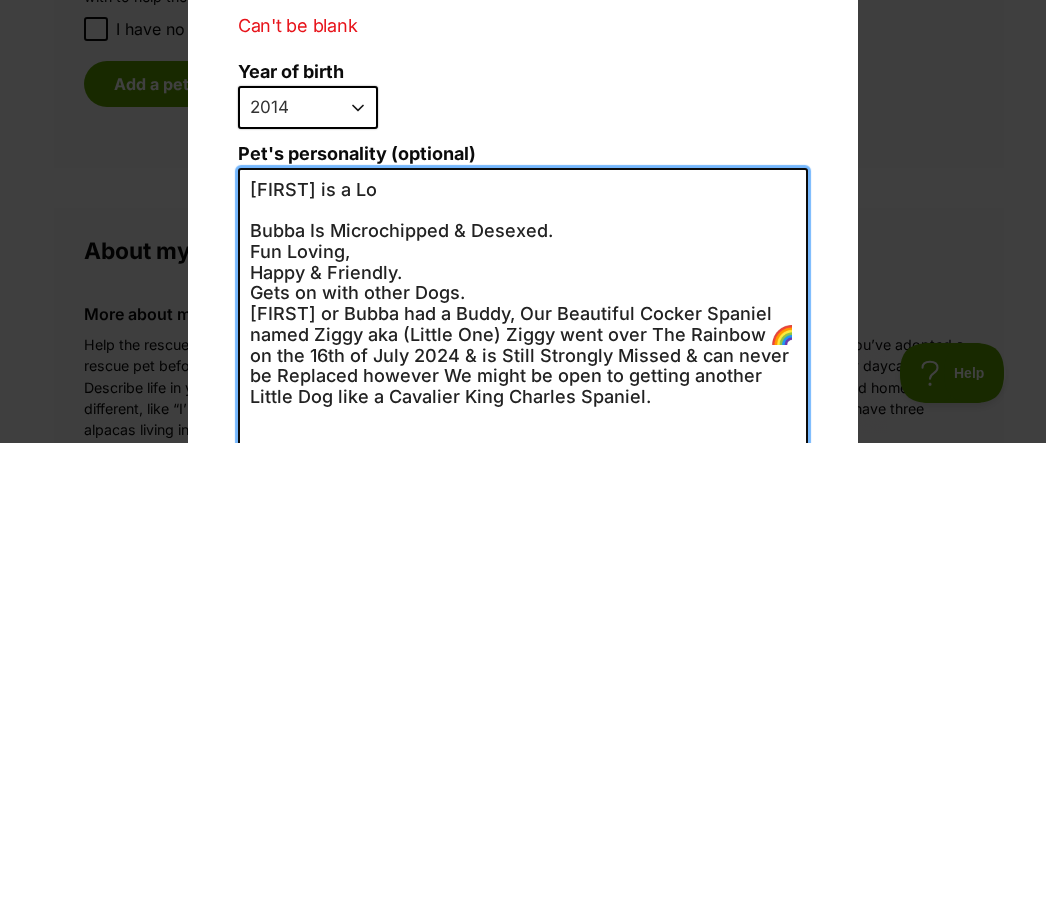 scroll, scrollTop: 0, scrollLeft: 0, axis: both 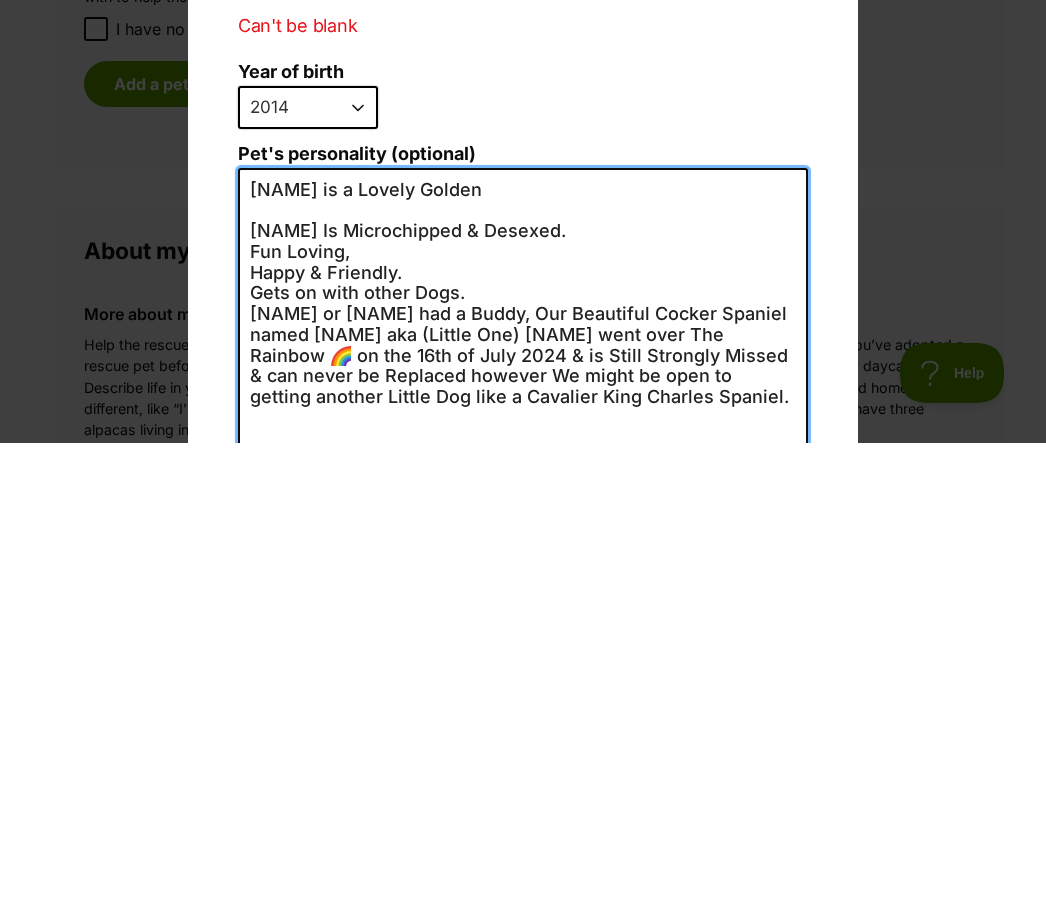 click on "[NAME] is a Lovely Golden
[NAME] Is Microchipped & Desexed.
Fun Loving,
Happy & Friendly.
Gets on with other Dogs.
[NAME] or [NAME] had a Buddy, Our Beautiful Cocker Spaniel named [NAME] aka (Little One) [NAME] went over The Rainbow 🌈 on the 16th of July 2024 & is Still Strongly Missed & can never be Replaced however We might be open to getting another Little Dog like a Cavalier King Charles Spaniel." at bounding box center (523, 858) 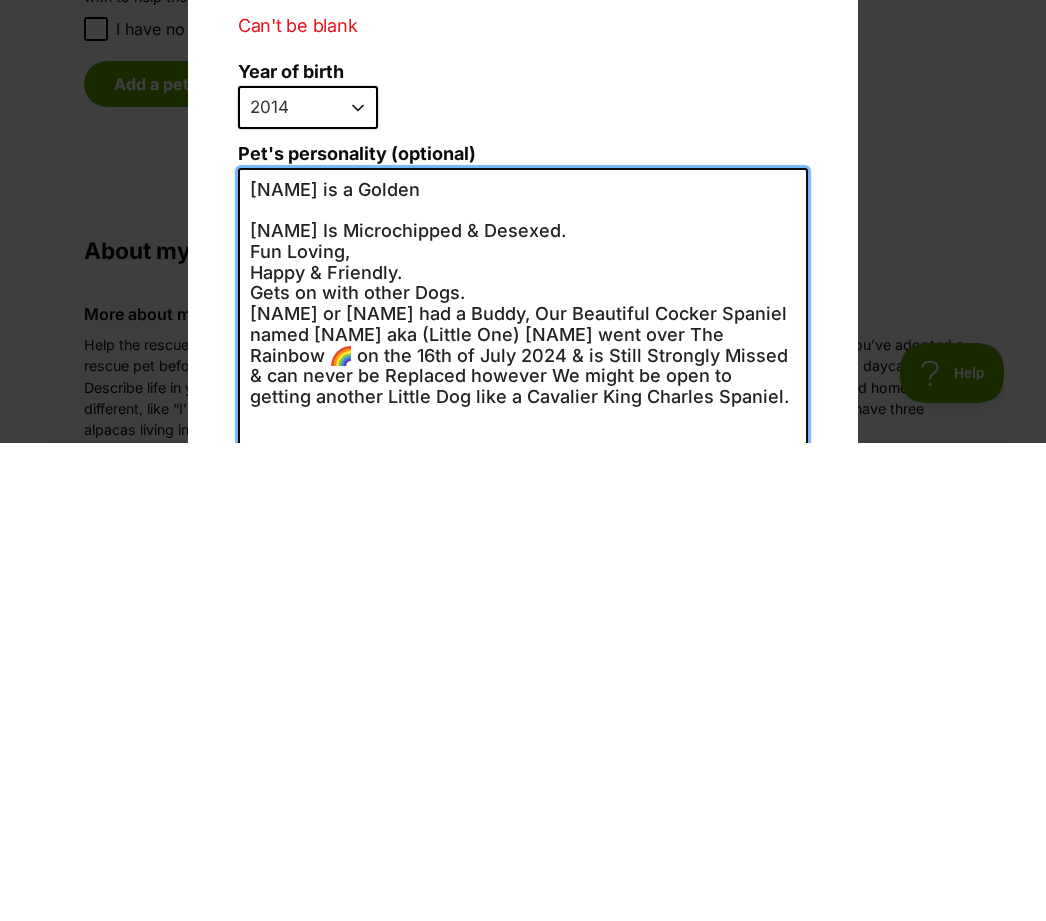 click on "[NAME] is a Golden
[NAME] Is Microchipped & Desexed.
Fun Loving,
Happy & Friendly.
Gets on with other Dogs.
[NAME] or [NAME] had a Buddy, Our Beautiful Cocker Spaniel named [NAME] aka (Little One) [NAME] went over The Rainbow 🌈 on the 16th of July 2024 & is Still Strongly Missed & can never be Replaced however We might be open to getting another Little Dog like a Cavalier King Charles Spaniel." at bounding box center [523, 858] 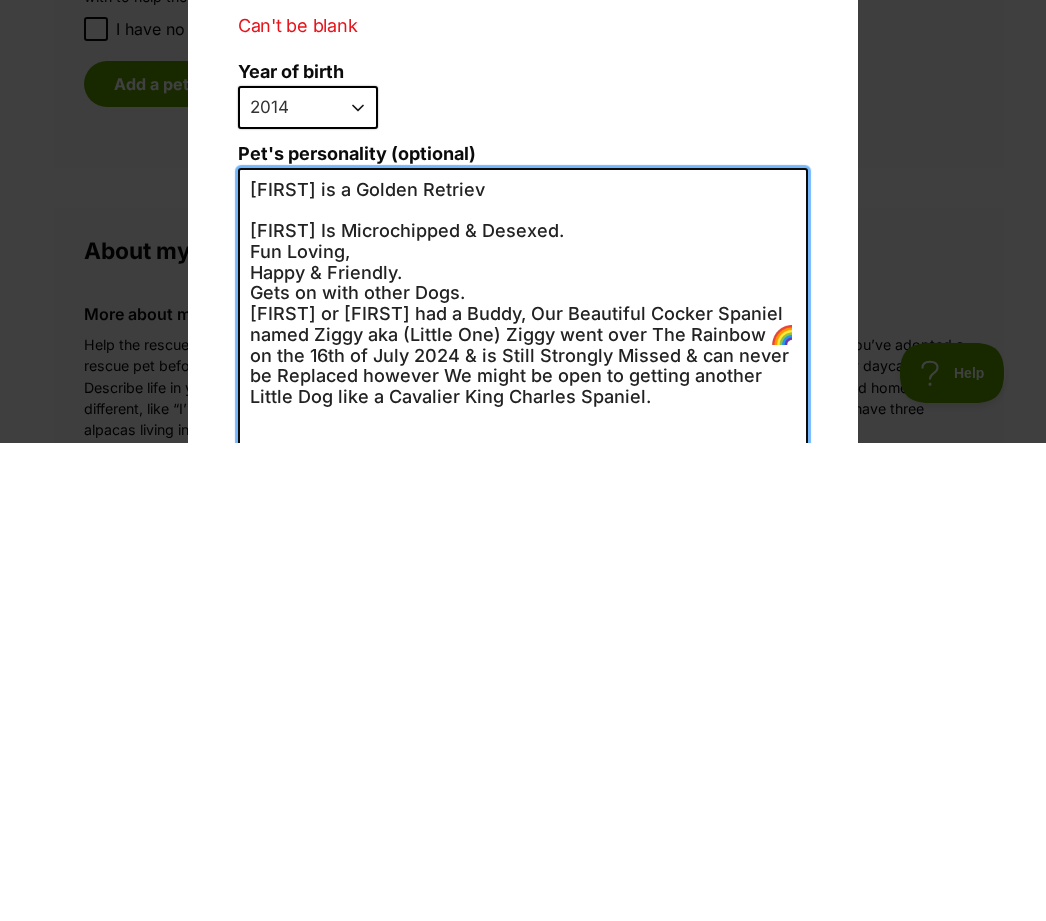 click on "[FIRST] is a Golden Retriev
[FIRST] Is Microchipped & Desexed.
Fun Loving,
Happy & Friendly.
Gets on with other Dogs.
[FIRST] or [FIRST] had a Buddy, Our Beautiful Cocker Spaniel named Ziggy aka (Little One) Ziggy went over The Rainbow 🌈 on the 16th of July 2024 & is Still Strongly Missed & can never be Replaced however We might be open to getting another Little Dog like a Cavalier King Charles Spaniel." at bounding box center (523, 858) 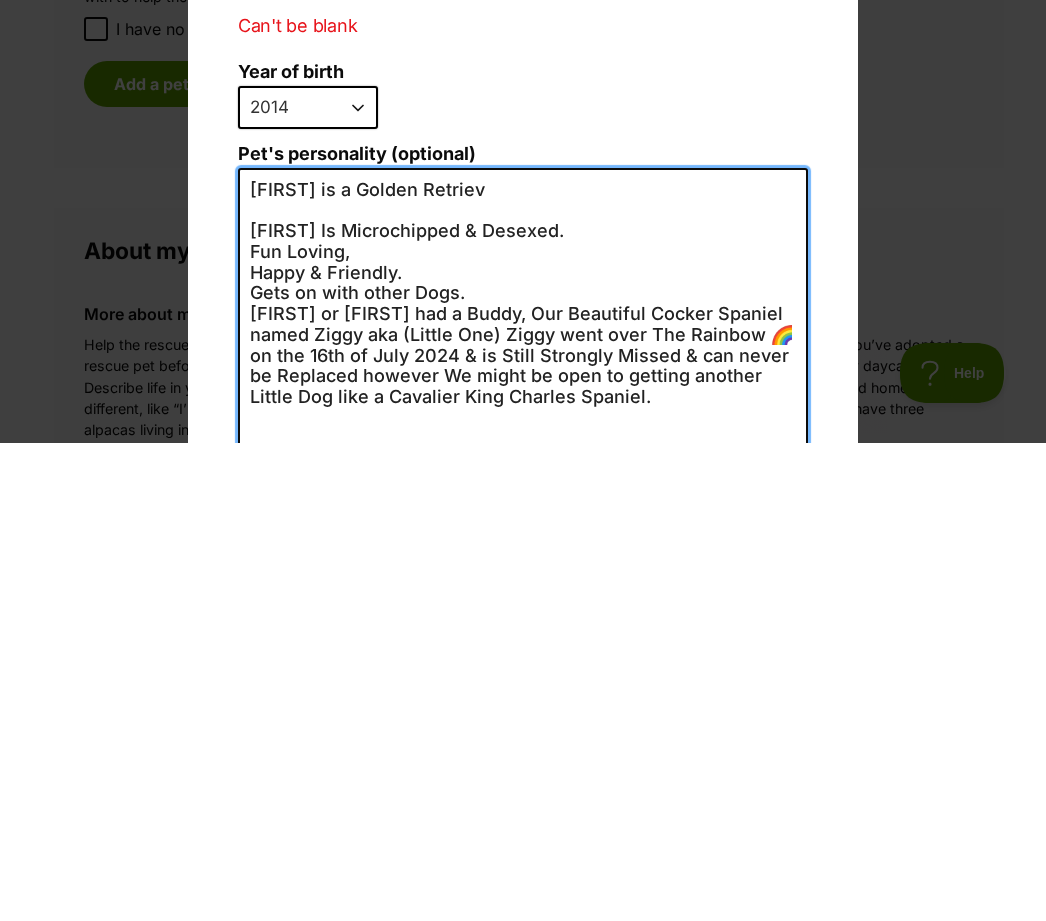 scroll, scrollTop: 0, scrollLeft: 0, axis: both 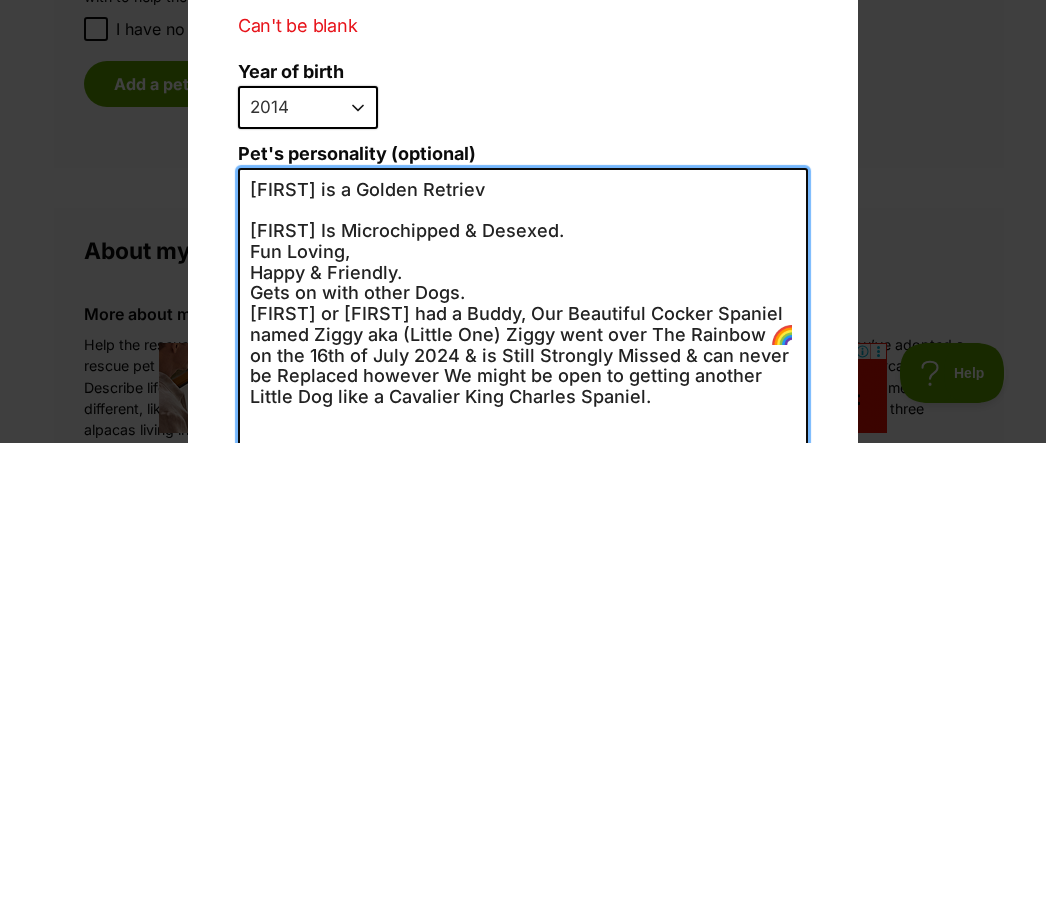 click on "[FIRST] is a Golden Retriev
[FIRST] Is Microchipped & Desexed.
Fun Loving,
Happy & Friendly.
Gets on with other Dogs.
[FIRST] or [FIRST] had a Buddy, Our Beautiful Cocker Spaniel named Ziggy aka (Little One) Ziggy went over The Rainbow 🌈 on the 16th of July 2024 & is Still Strongly Missed & can never be Replaced however We might be open to getting another Little Dog like a Cavalier King Charles Spaniel." at bounding box center (523, 858) 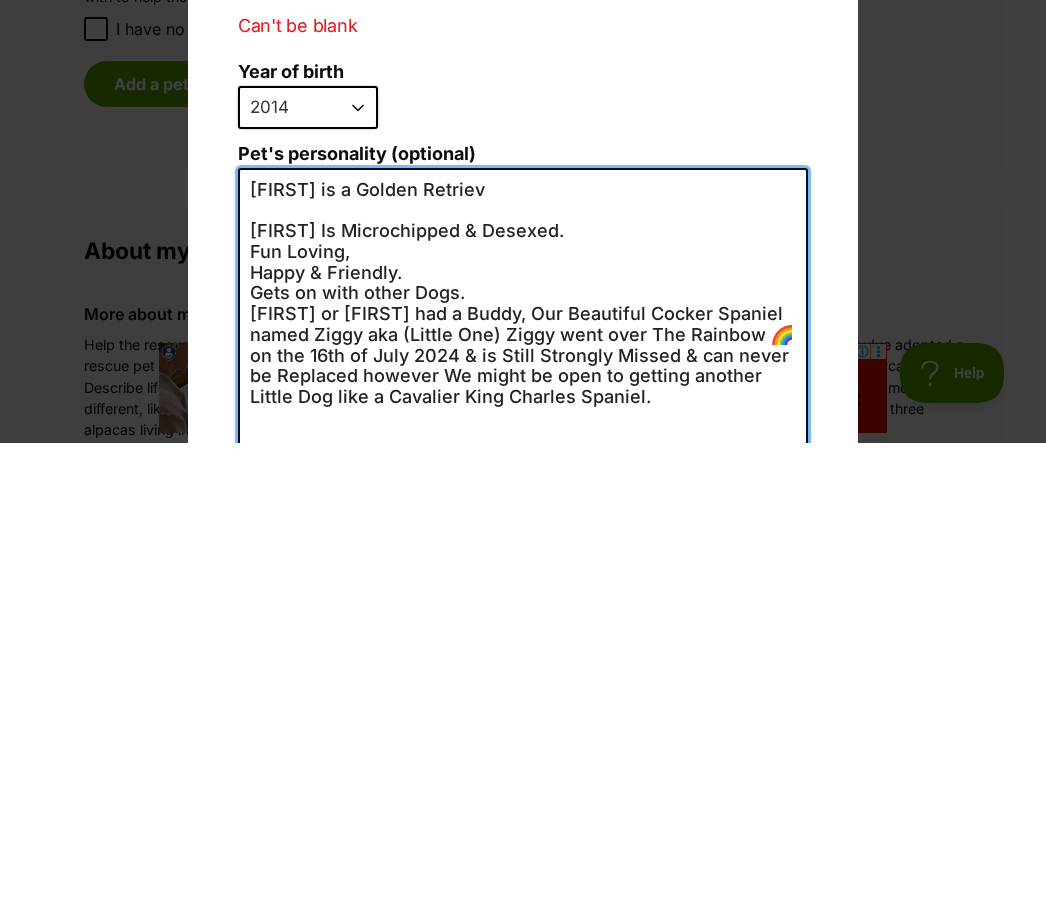click on "[FIRST] is a Golden Retriev
[FIRST] Is Microchipped & Desexed.
Fun Loving,
Happy & Friendly.
Gets on with other Dogs.
[FIRST] or [FIRST] had a Buddy, Our Beautiful Cocker Spaniel named Ziggy aka (Little One) Ziggy went over The Rainbow 🌈 on the 16th of July 2024 & is Still Strongly Missed & can never be Replaced however We might be open to getting another Little Dog like a Cavalier King Charles Spaniel." at bounding box center [523, 858] 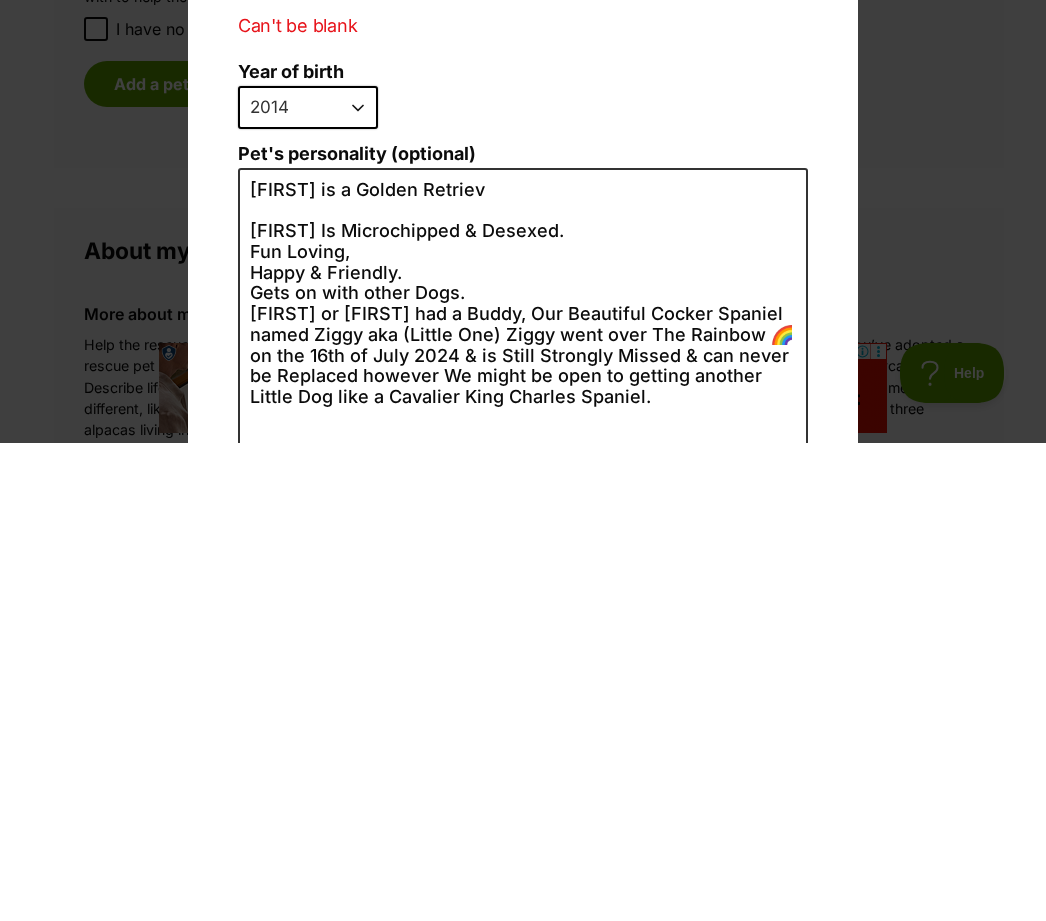 click on "Add a pet
Name [FIRST] (aka [FIRST])
Species
Bird
Cat
Dog
Farm Animal
Ferret
Guinea Pig
Horse
Rabbit
Reptile Dog
Gender
Male
Female
Size (optional)
Small
Medium
Large
Can't be blank
Year of birth
[YEAR]
[YEAR]
[YEAR]
[YEAR]
[YEAR]
[YEAR]
[YEAR]
[YEAR]
[YEAR]
[YEAR]
[YEAR]
[YEAR]
[YEAR]
[YEAR]
[YEAR]
[YEAR]
[YEAR]
[YEAR]
[YEAR]
[YEAR]
[YEAR]
[YEAR]
[YEAR]
[YEAR]
[YEAR]
[YEAR]
[YEAR]
[YEAR]
[YEAR]
[YEAR]
[YEAR]
[YEAR]
Pet's personality (optional) [FIRST] is a Golden Retriev
[FIRST] Is Microchipped & Desexed.
Fun Loving,
Happy & Friendly.
Gets on with other Dogs.
[FIRST] or [FIRST] had a Buddy, Our Beautiful Cocker Spaniel named [FIRST] aka (Little One) [FIRST] went over The Rainbow 🌈 on the [DATE] & is Still Strongly Missed & can never be Replaced however We might be open to getting another Little Dog like a Cavalier King Charles Spaniel.
Create Pet" at bounding box center [523, 625] 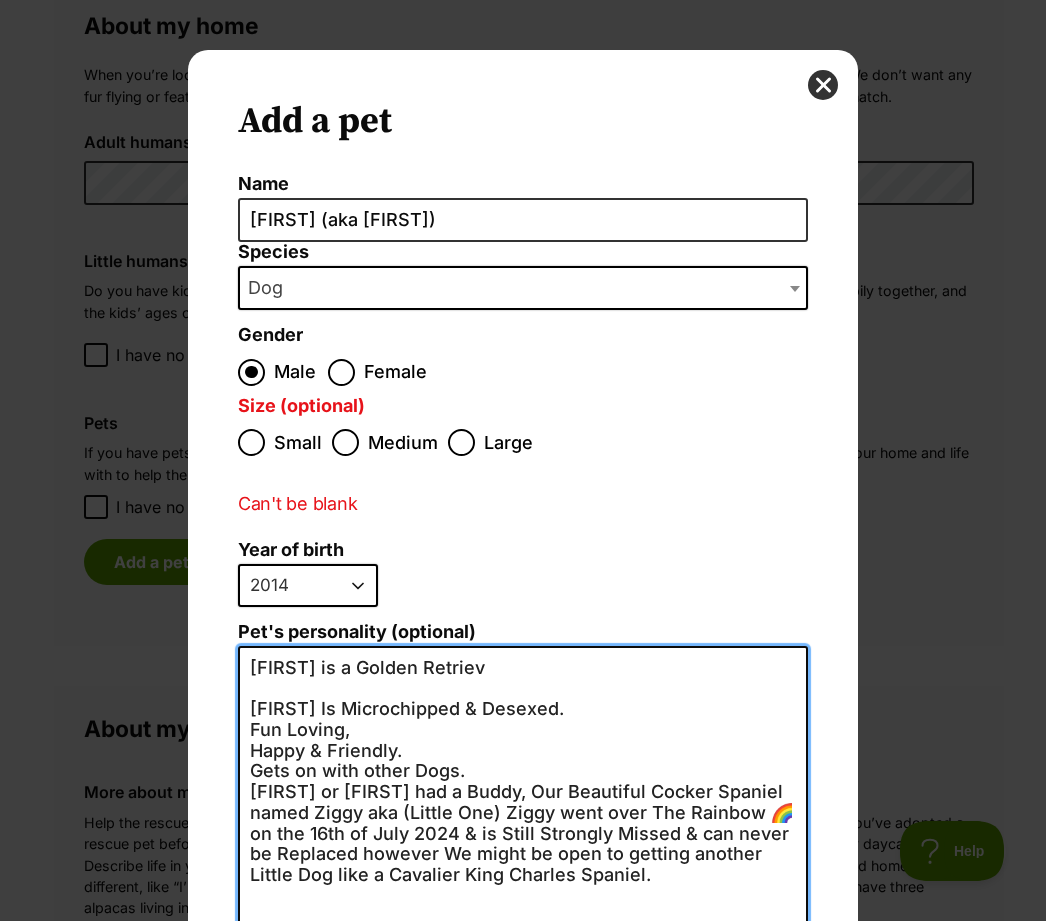 click on "[FIRST] is a Golden Retriev
[FIRST] Is Microchipped & Desexed.
Fun Loving,
Happy & Friendly.
Gets on with other Dogs.
[FIRST] or [FIRST] had a Buddy, Our Beautiful Cocker Spaniel named Ziggy aka (Little One) Ziggy went over The Rainbow 🌈 on the 16th of July 2024 & is Still Strongly Missed & can never be Replaced however We might be open to getting another Little Dog like a Cavalier King Charles Spaniel." at bounding box center [523, 858] 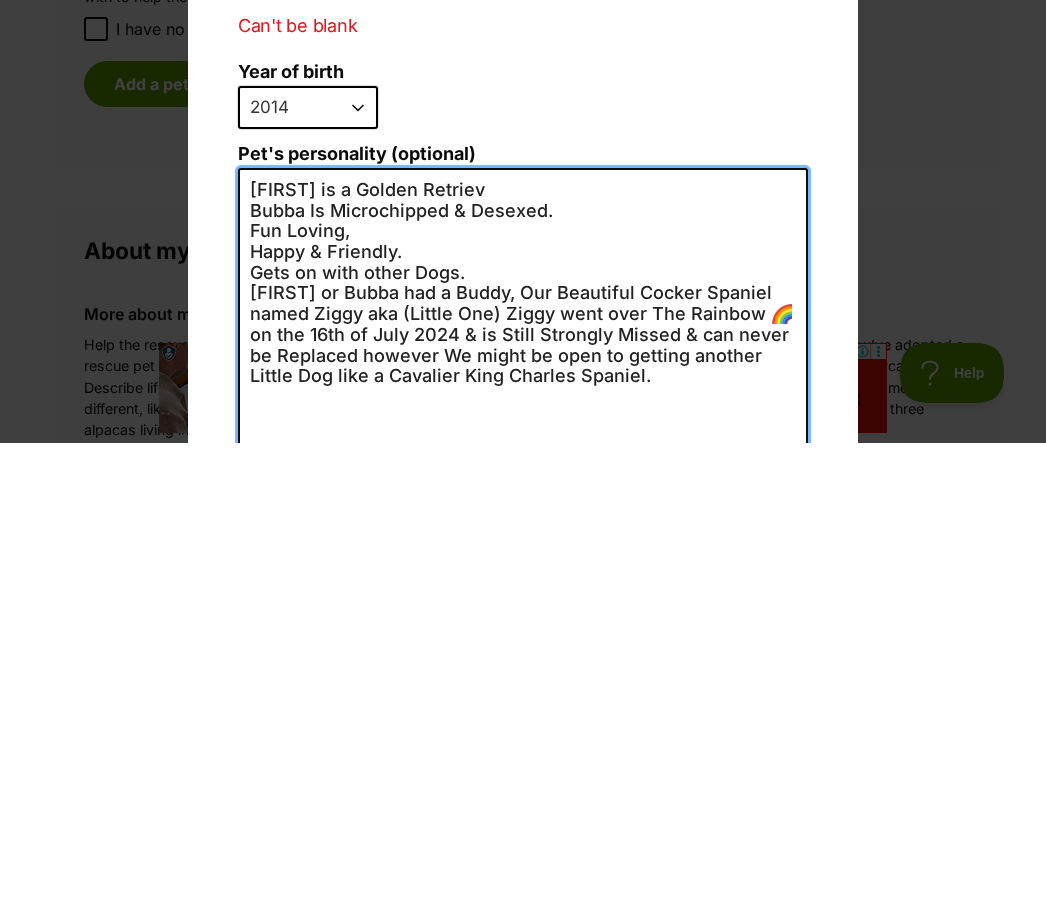 click on "[FIRST] is a Golden Retriev
Bubba Is Microchipped & Desexed.
Fun Loving,
Happy & Friendly.
Gets on with other Dogs.
[FIRST] or Bubba had a Buddy, Our Beautiful Cocker Spaniel named Ziggy aka (Little One) Ziggy went over The Rainbow 🌈 on the 16th of July 2024 & is Still Strongly Missed & can never be Replaced however We might be open to getting another Little Dog like a Cavalier King Charles Spaniel." at bounding box center [523, 858] 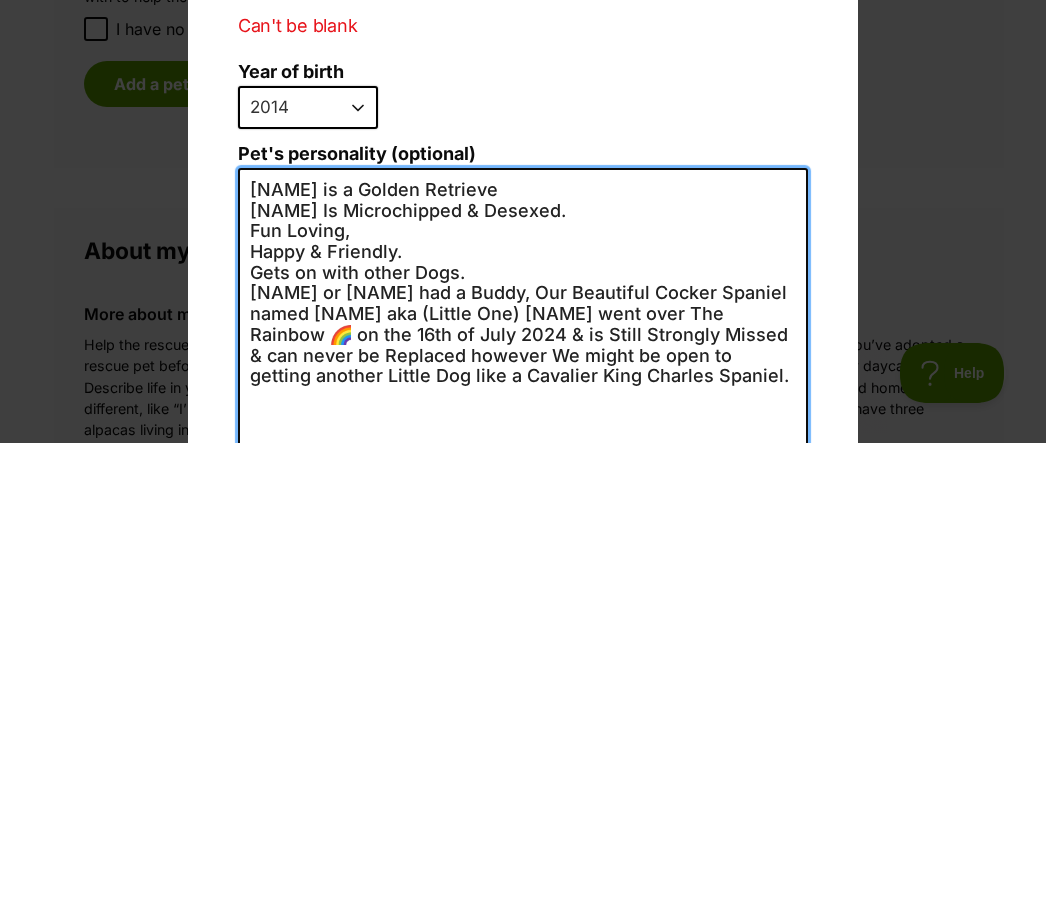 scroll, scrollTop: 0, scrollLeft: 0, axis: both 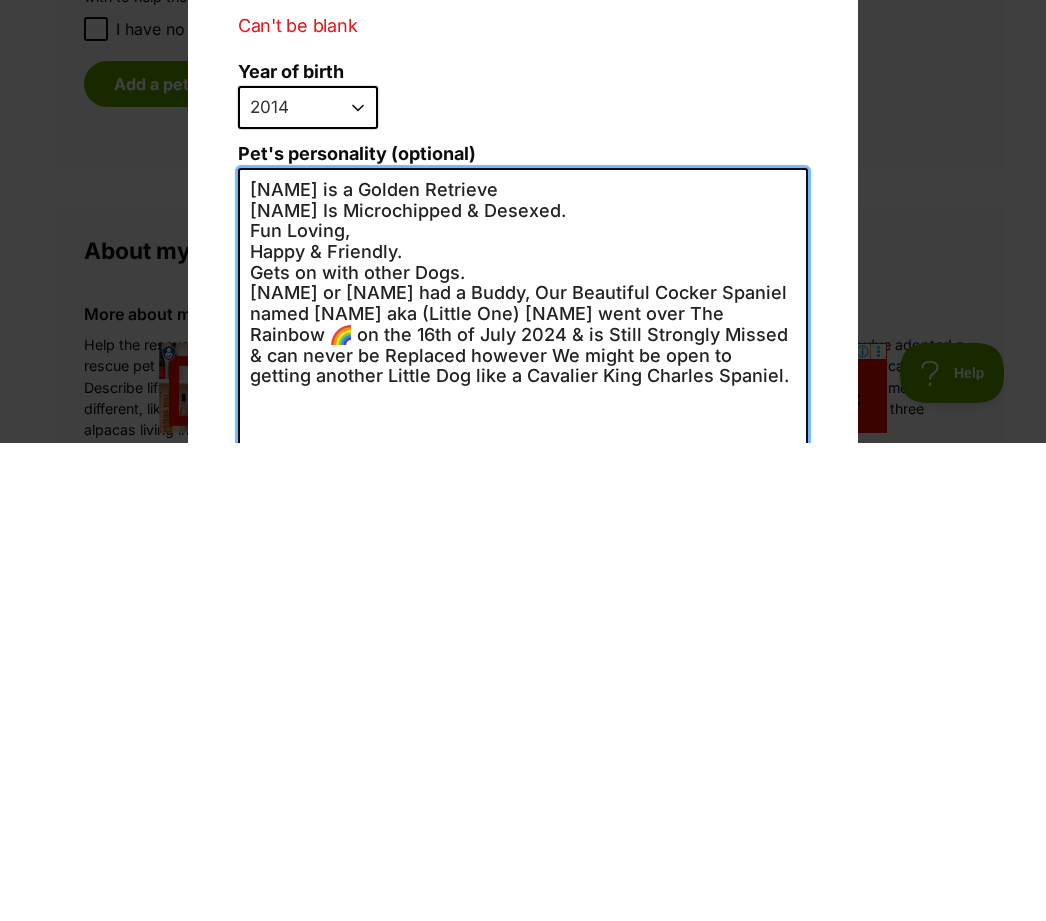 click on "[NAME] is a Golden Retrieve
[NAME] Is Microchipped & Desexed.
Fun Loving,
Happy & Friendly.
Gets on with other Dogs.
[NAME] or [NAME] had a Buddy, Our Beautiful Cocker Spaniel named [NAME] aka (Little One) [NAME] went over The Rainbow 🌈 on the 16th of July 2024 & is Still Strongly Missed & can never be Replaced however We might be open to getting another Little Dog like a Cavalier King Charles Spaniel." at bounding box center (523, 858) 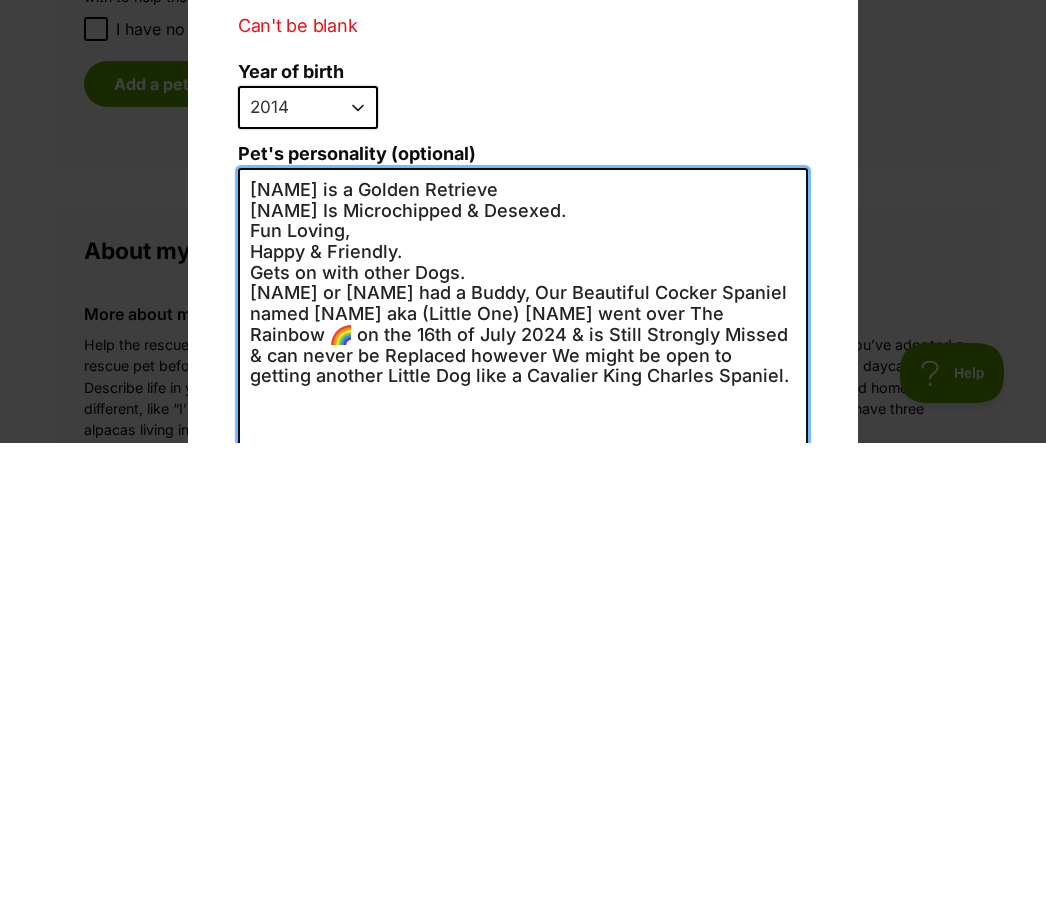 click on "[NAME] is a Golden Retrieve
[NAME] Is Microchipped & Desexed.
Fun Loving,
Happy & Friendly.
Gets on with other Dogs.
[NAME] or [NAME] had a Buddy, Our Beautiful Cocker Spaniel named [NAME] aka (Little One) [NAME] went over The Rainbow 🌈 on the 16th of July 2024 & is Still Strongly Missed & can never be Replaced however We might be open to getting another Little Dog like a Cavalier King Charles Spaniel." at bounding box center [523, 858] 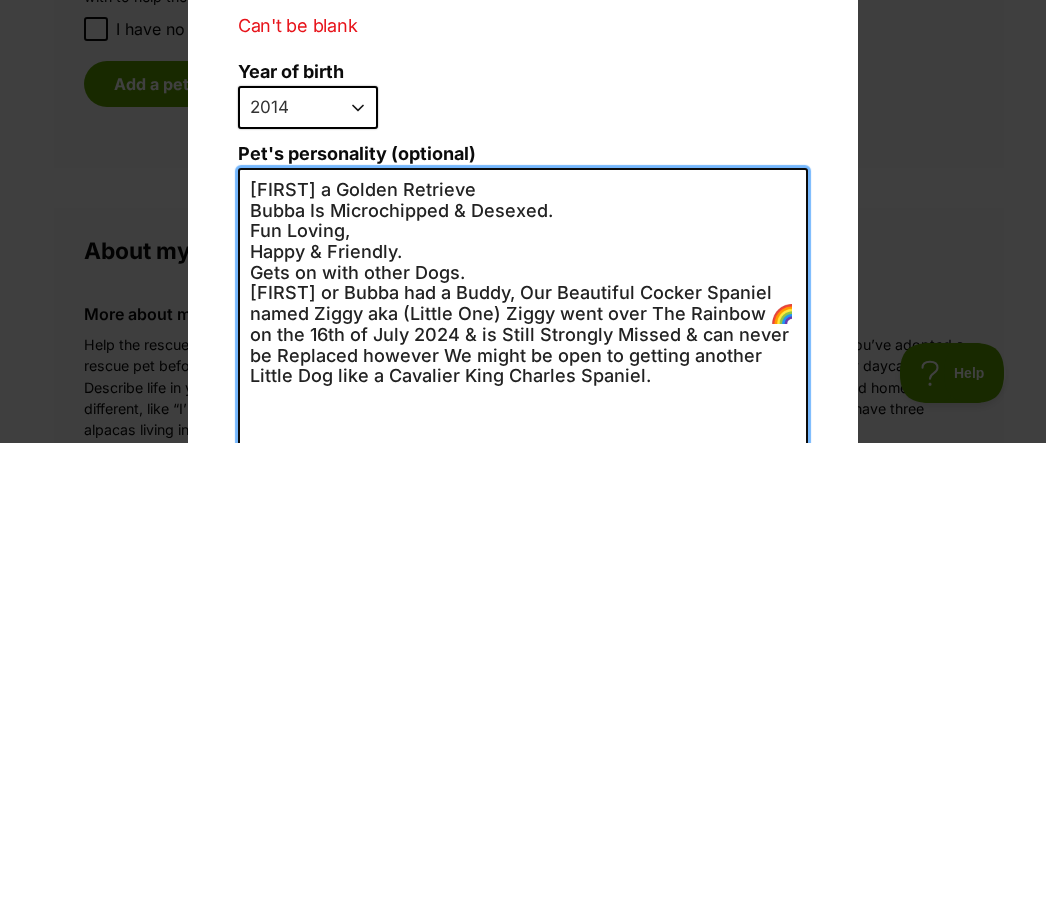 click on "[FIRST] a Golden Retrieve
Bubba Is Microchipped & Desexed.
Fun Loving,
Happy & Friendly.
Gets on with other Dogs.
[FIRST] or Bubba had a Buddy, Our Beautiful Cocker Spaniel named Ziggy aka (Little One) Ziggy went over The Rainbow 🌈 on the 16th of July 2024 & is Still Strongly Missed & can never be Replaced however We might be open to getting another Little Dog like a Cavalier King Charles Spaniel." at bounding box center (523, 858) 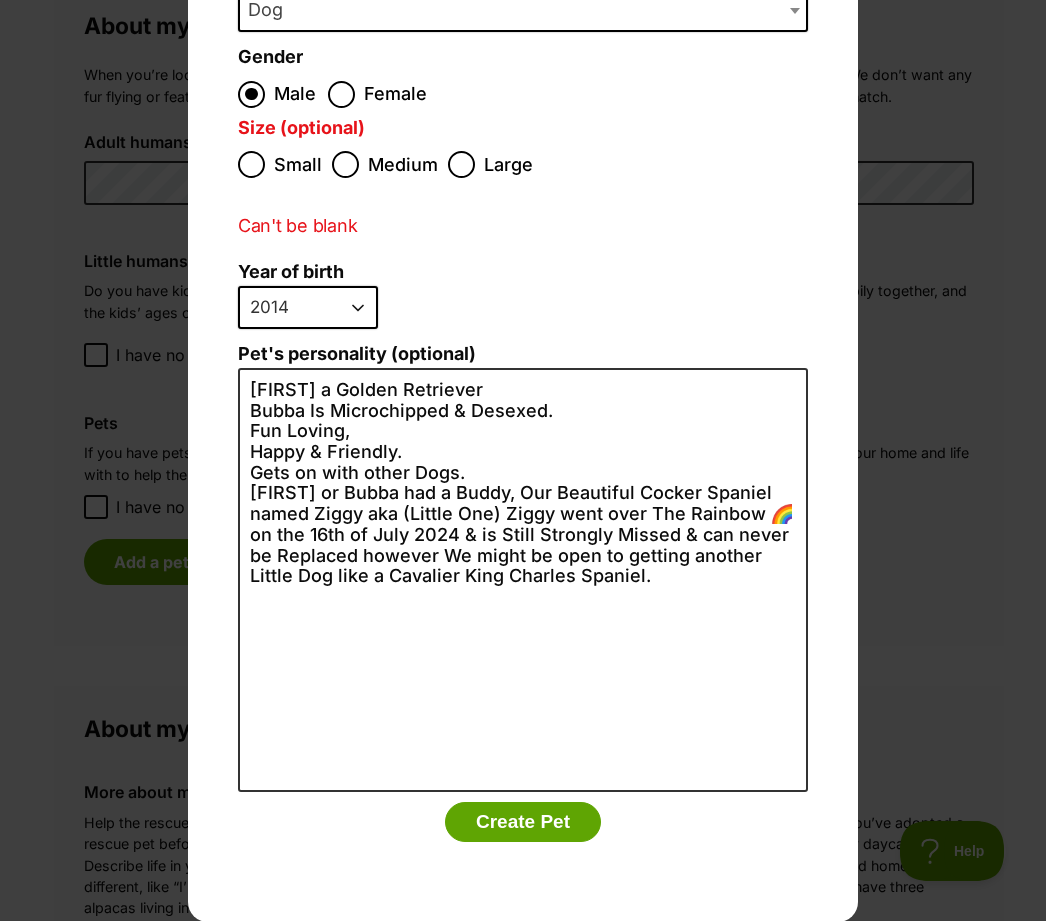 scroll, scrollTop: 276, scrollLeft: 0, axis: vertical 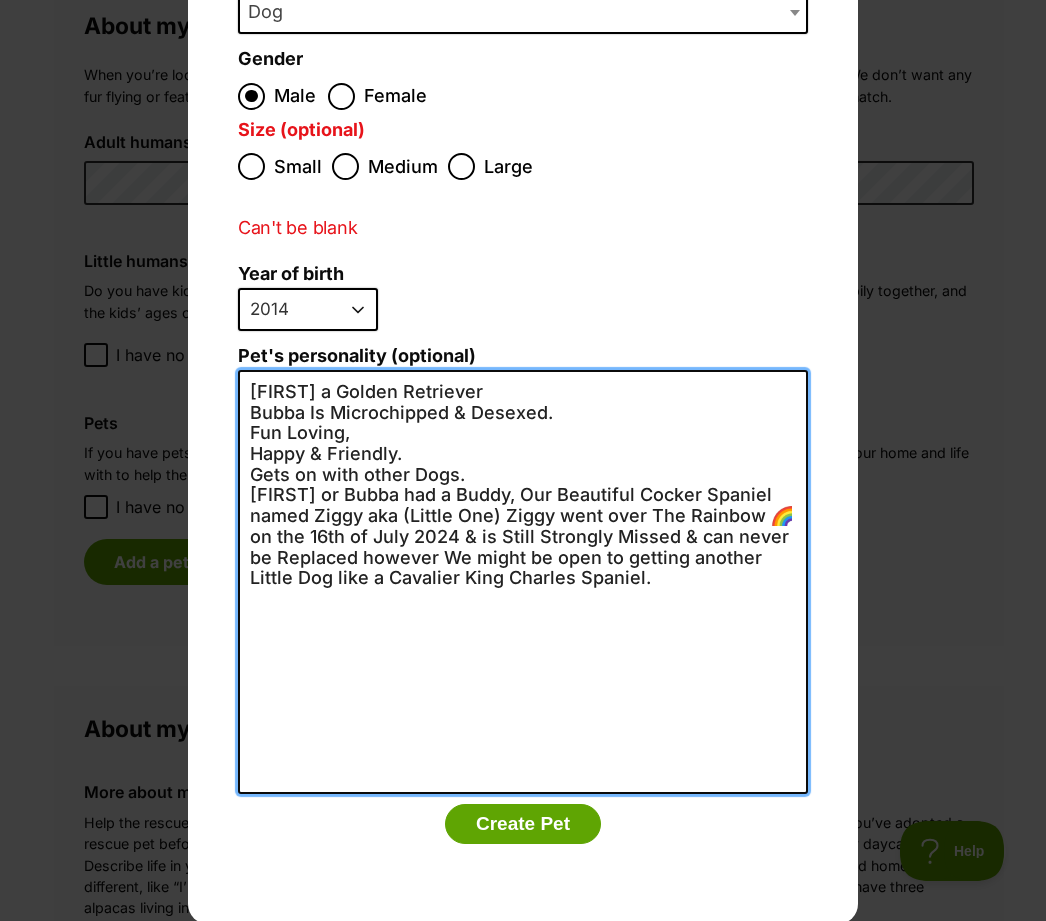 type on "[FIRST] a Golden Retriever
Bubba Is Microchipped & Desexed.
Fun Loving,
Happy & Friendly.
Gets on with other Dogs.
[FIRST] or Bubba had a Buddy, Our Beautiful Cocker Spaniel named Ziggy aka (Little One) Ziggy went over The Rainbow 🌈 on the 16th of July 2024 & is Still Strongly Missed & can never be Replaced however We might be open to getting another Little Dog like a Cavalier King Charles Spaniel." 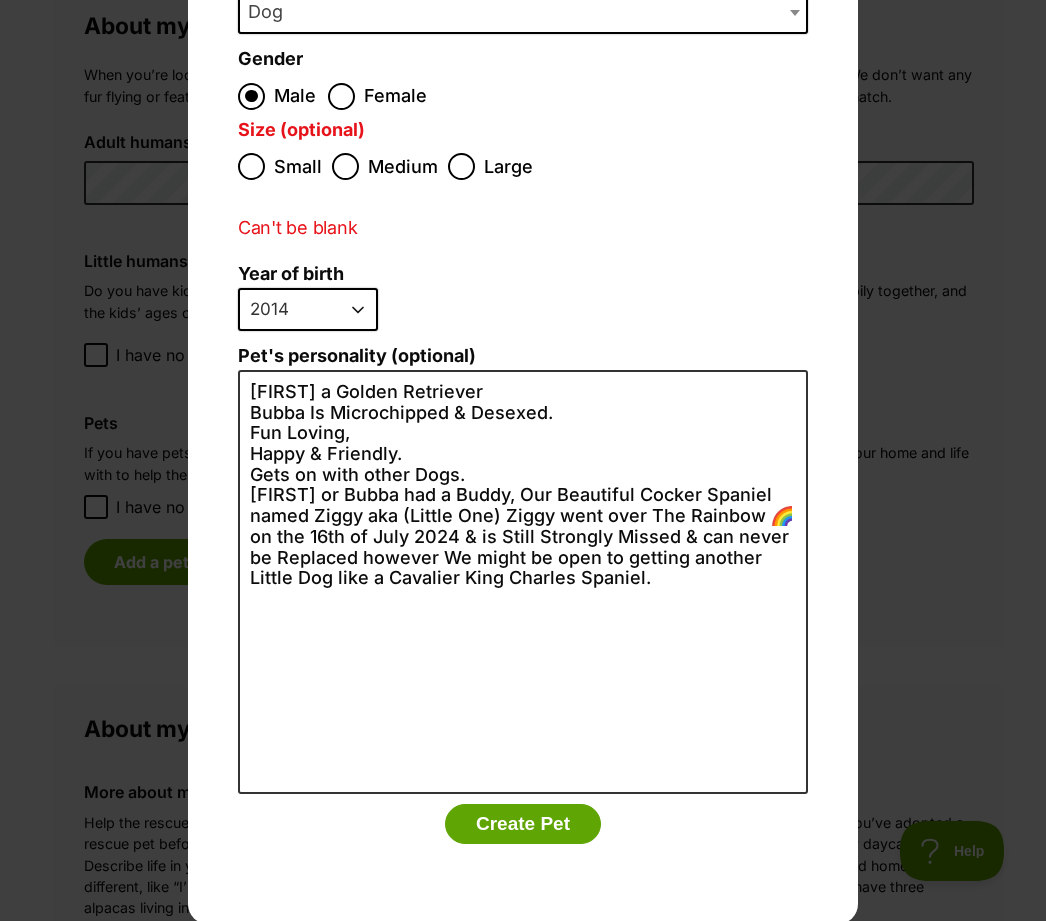click on "Create Pet" at bounding box center [523, 824] 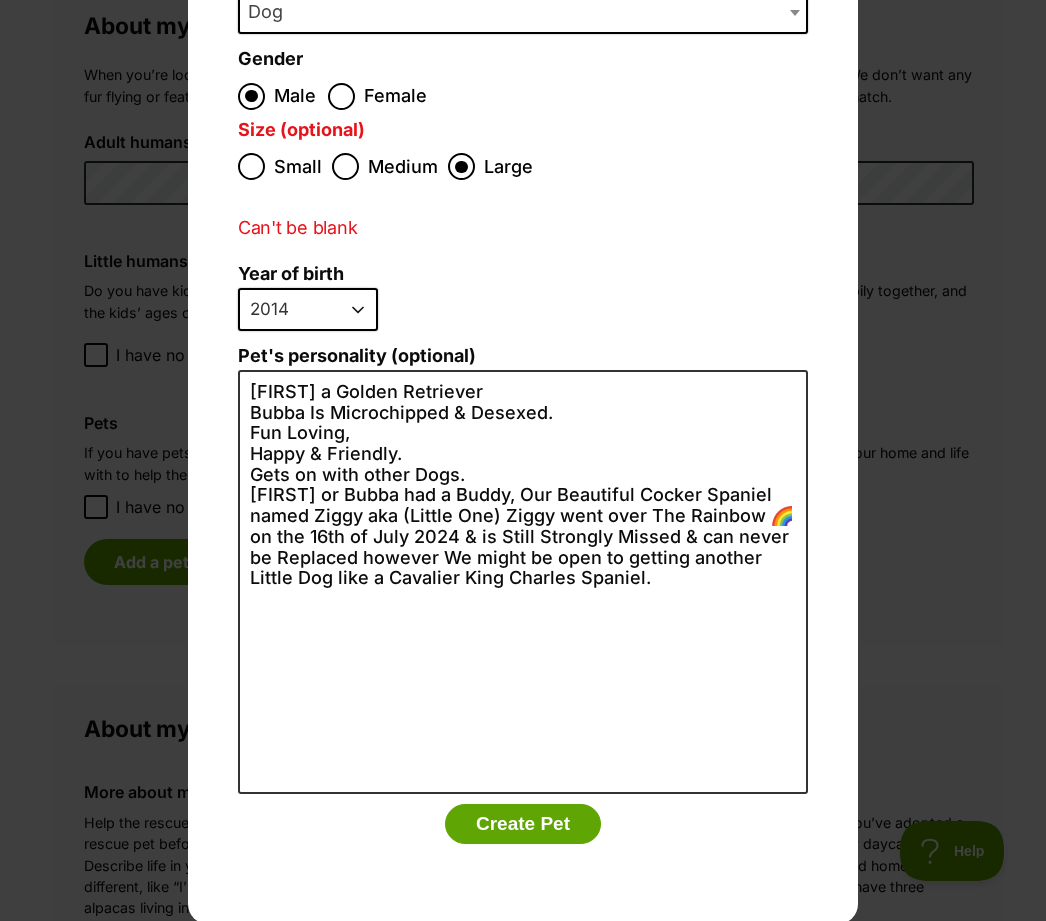 click on "Create Pet" at bounding box center [523, 824] 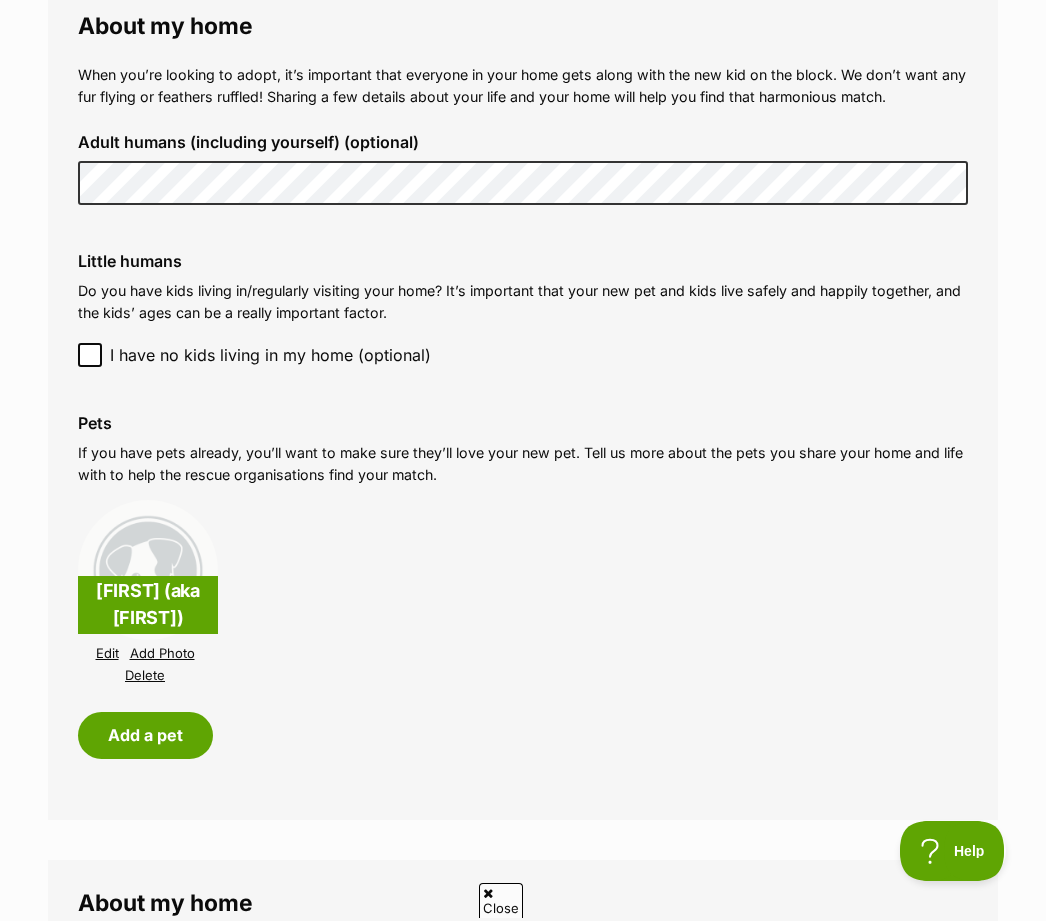 scroll, scrollTop: 0, scrollLeft: 0, axis: both 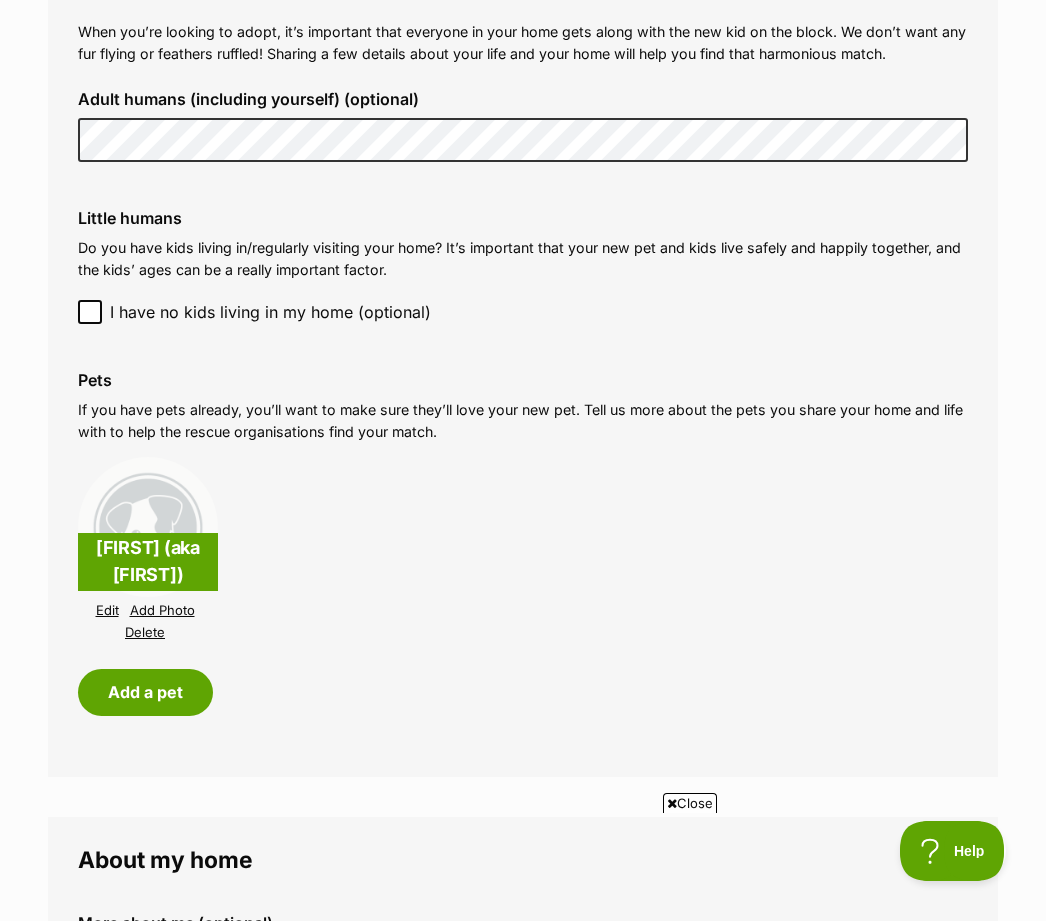 click on "[FIRST] (aka Bubba)              Edit              Add Photo              Delete" at bounding box center (523, 550) 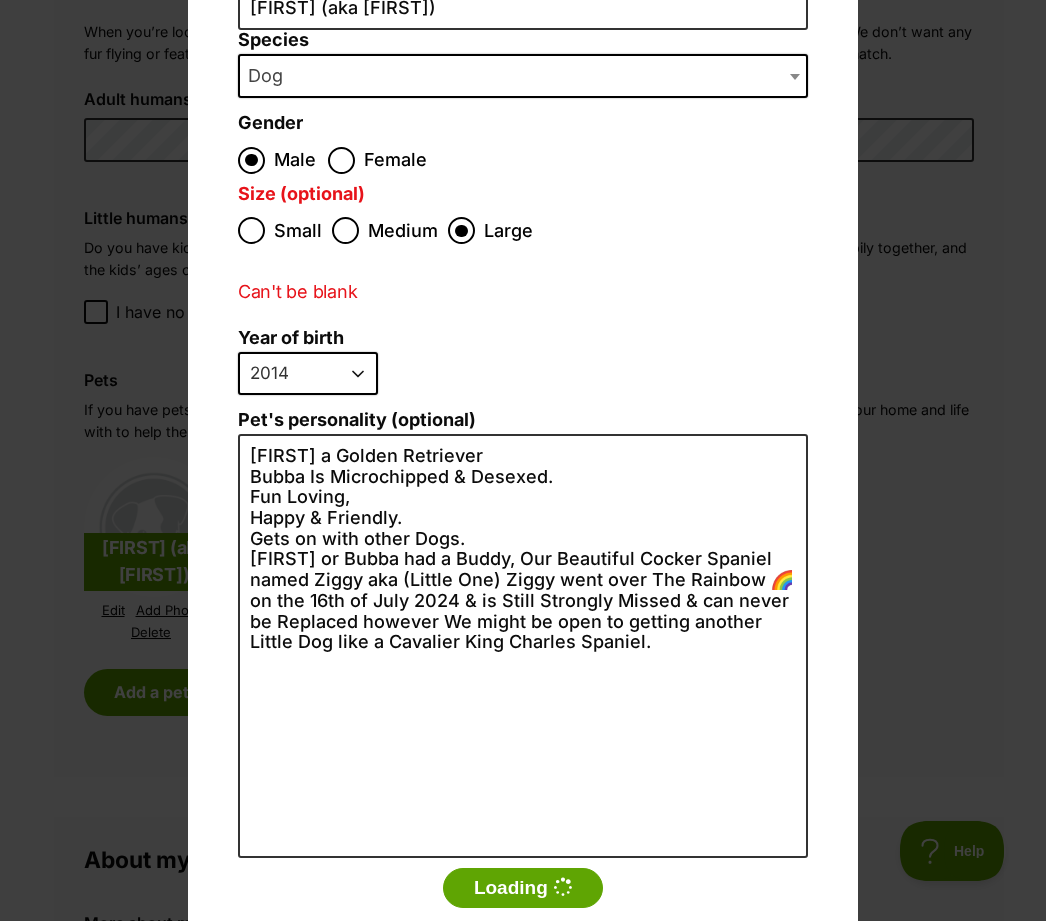 scroll, scrollTop: 0, scrollLeft: 0, axis: both 